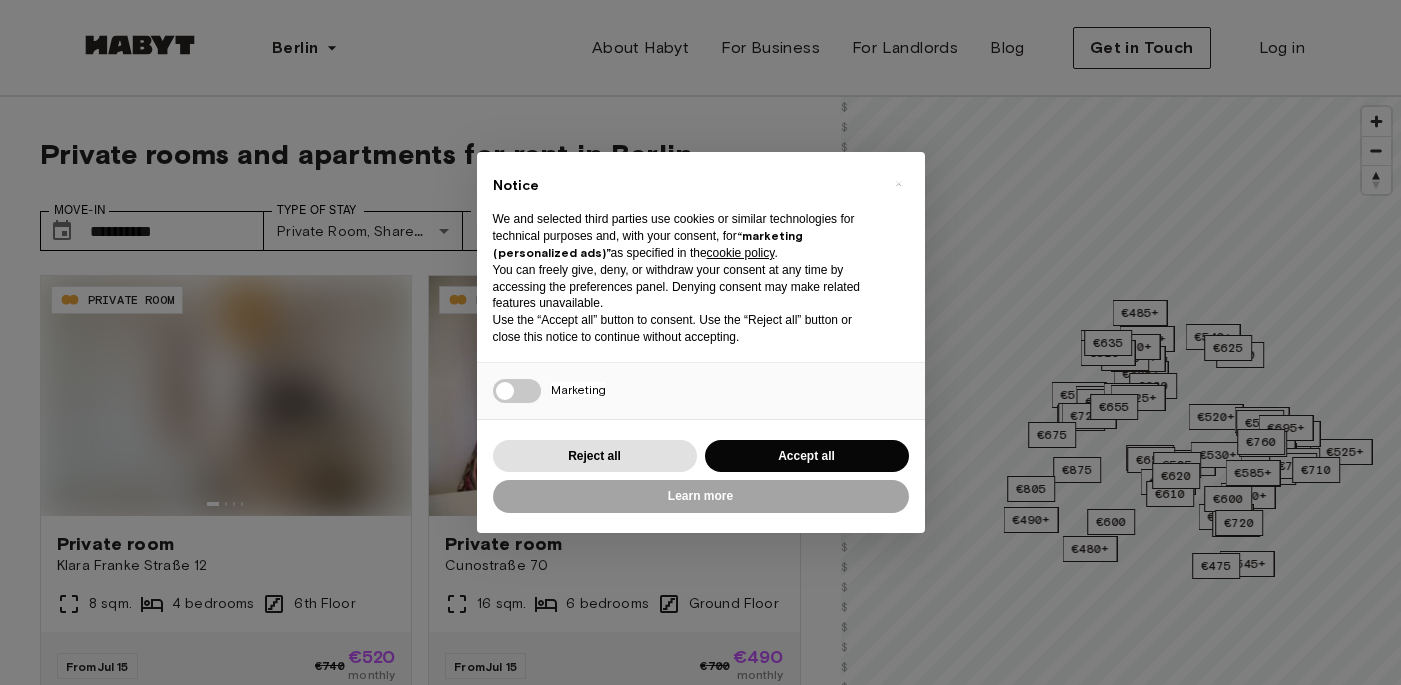 scroll, scrollTop: 0, scrollLeft: 0, axis: both 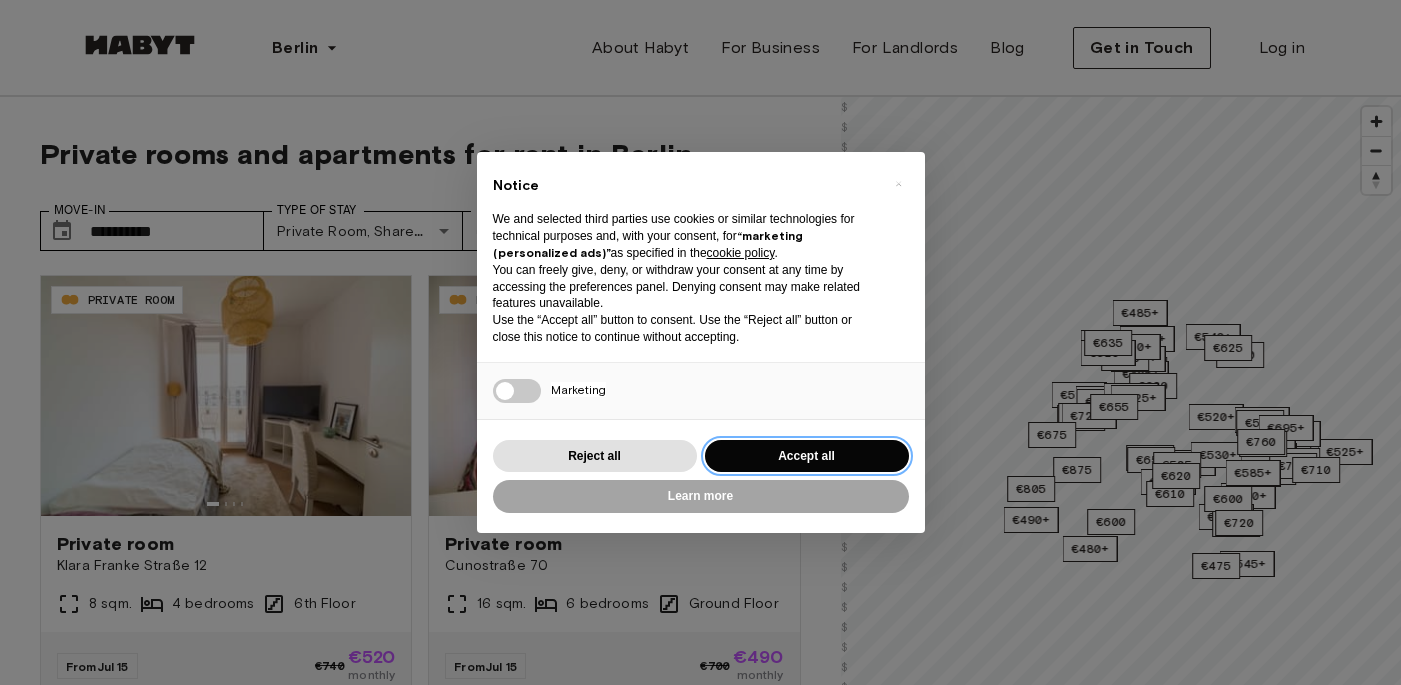 click on "Accept all" at bounding box center (807, 456) 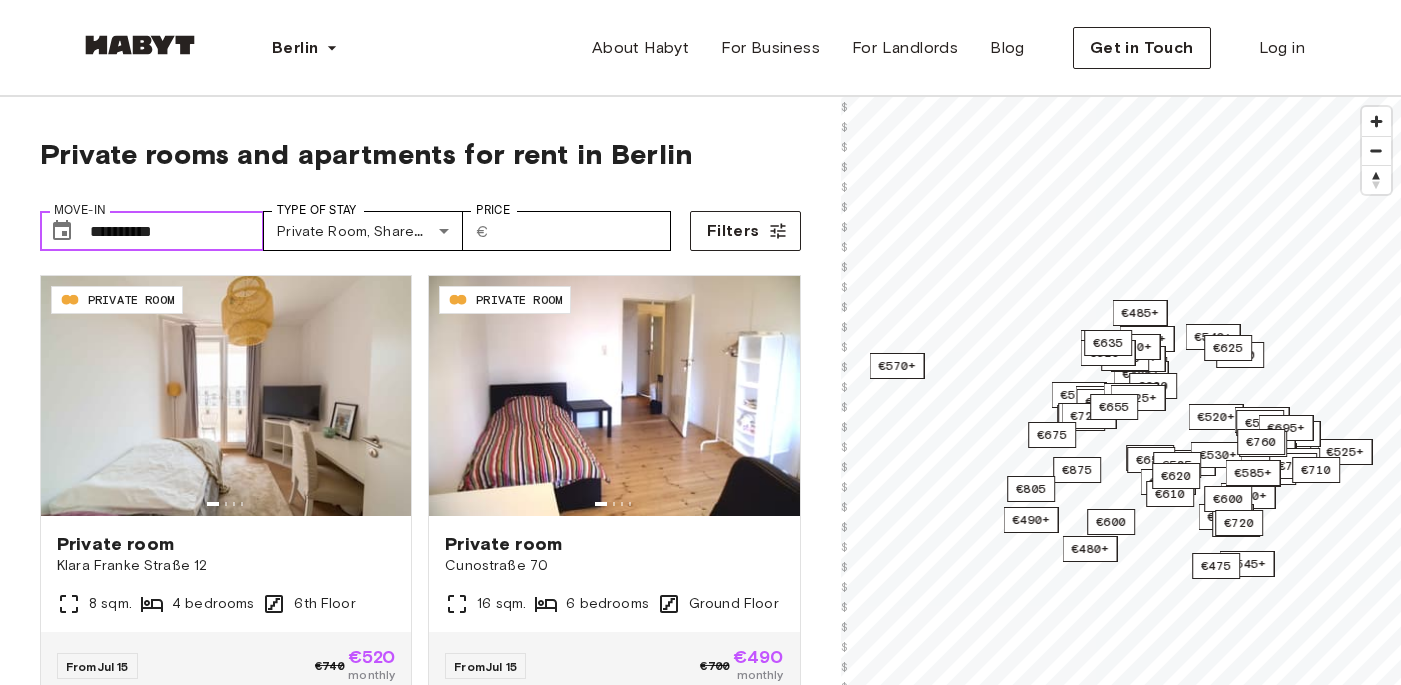 click on "**********" at bounding box center (177, 231) 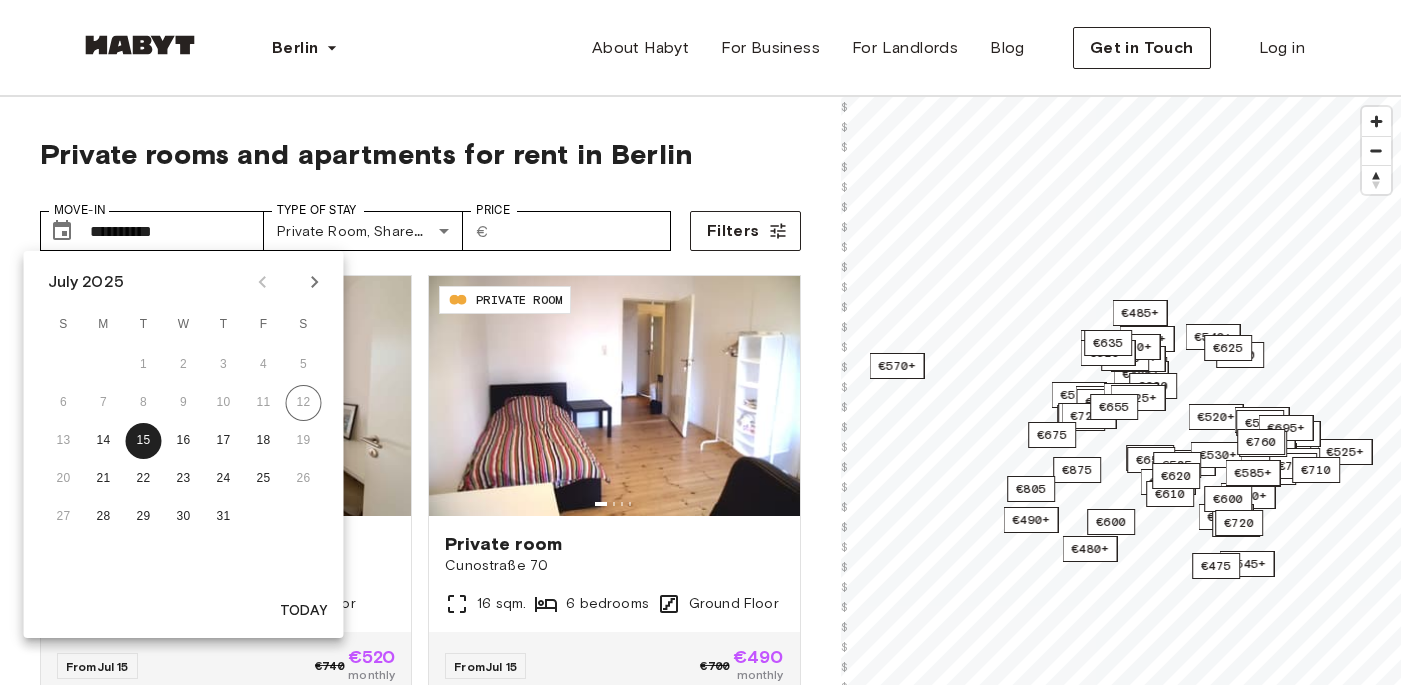 click 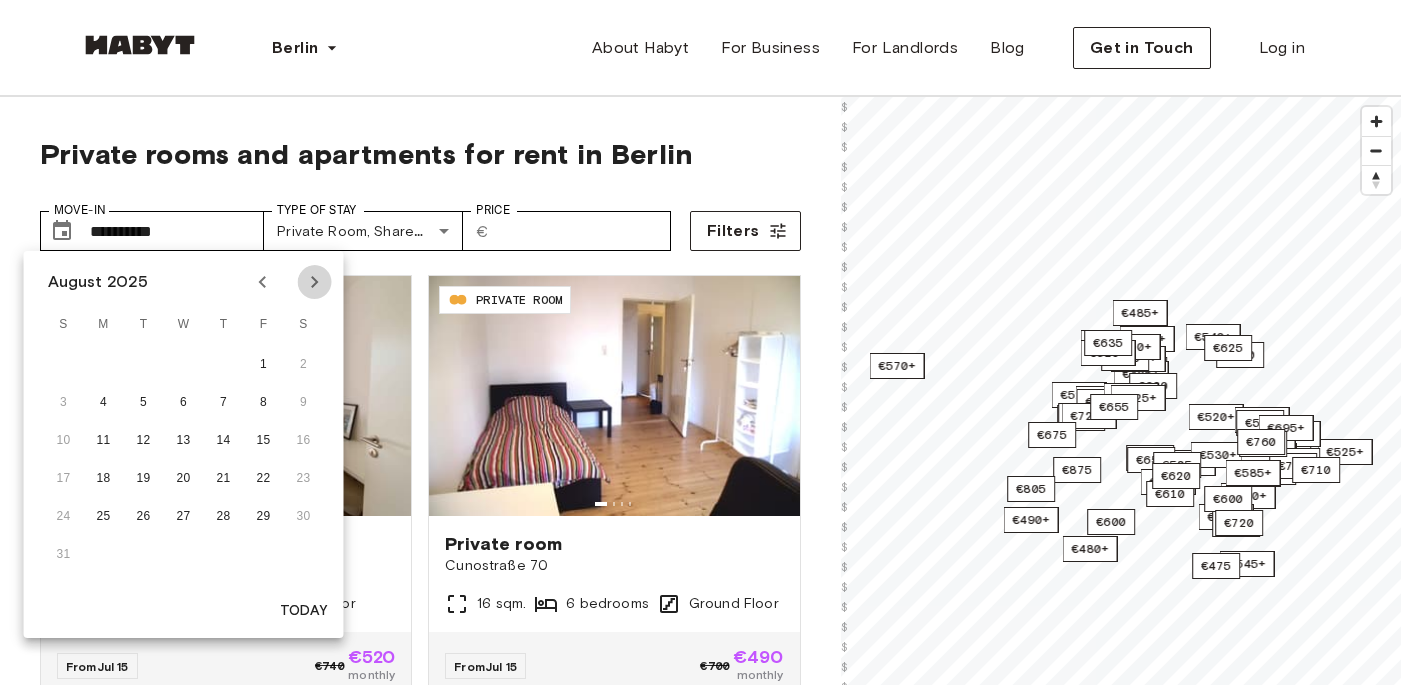 click 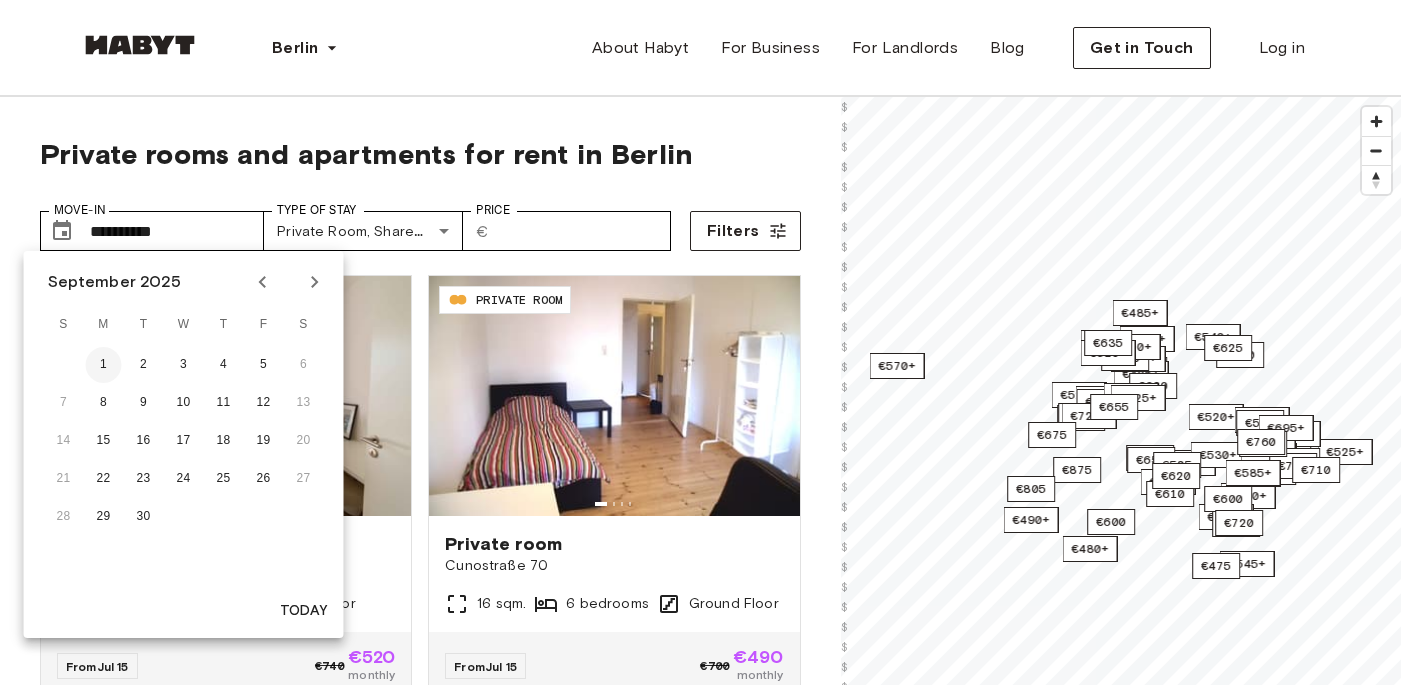 click on "1" at bounding box center (104, 365) 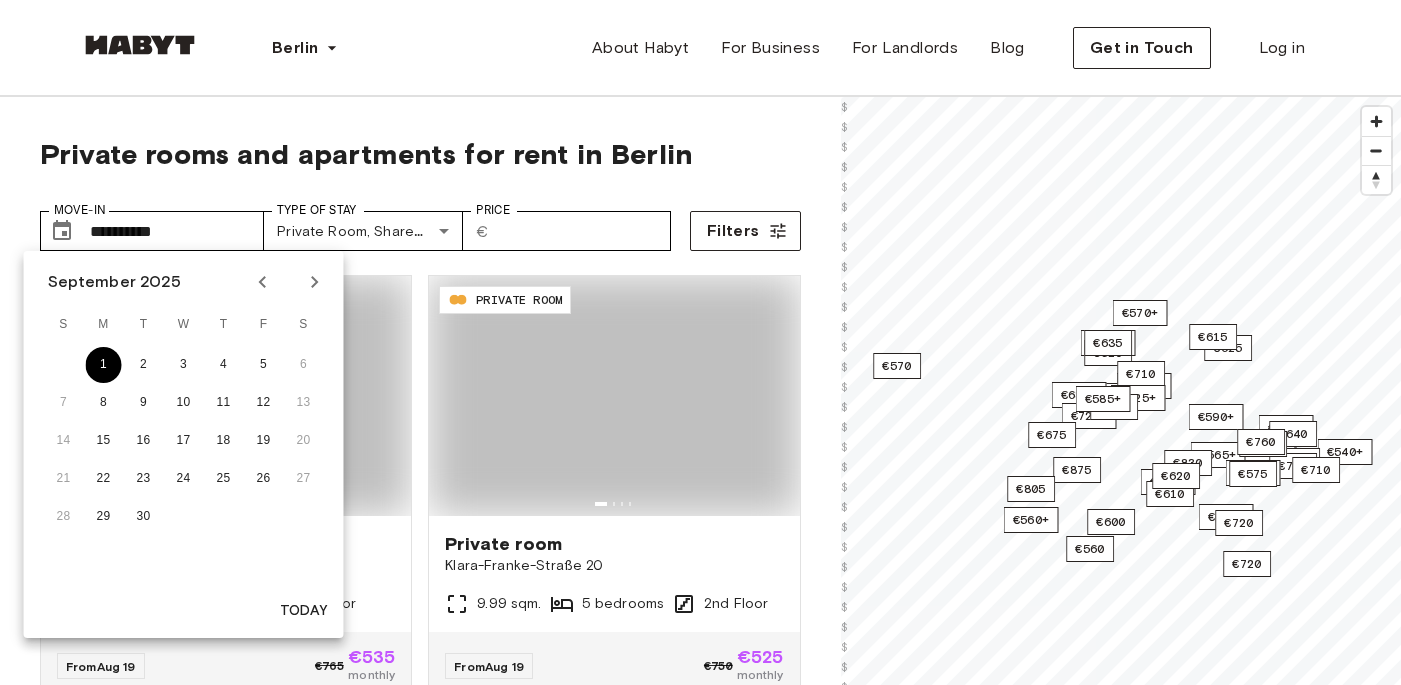 type on "**********" 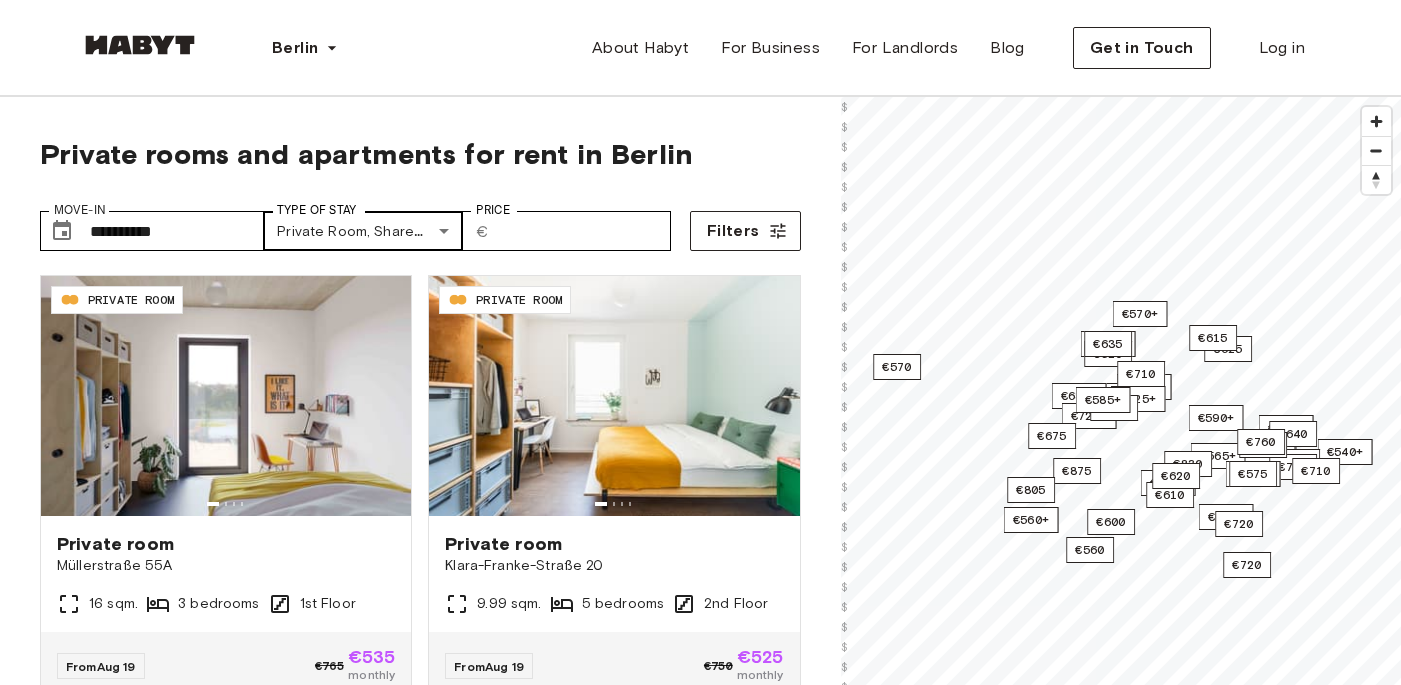 click on "**********" at bounding box center [700, 2384] 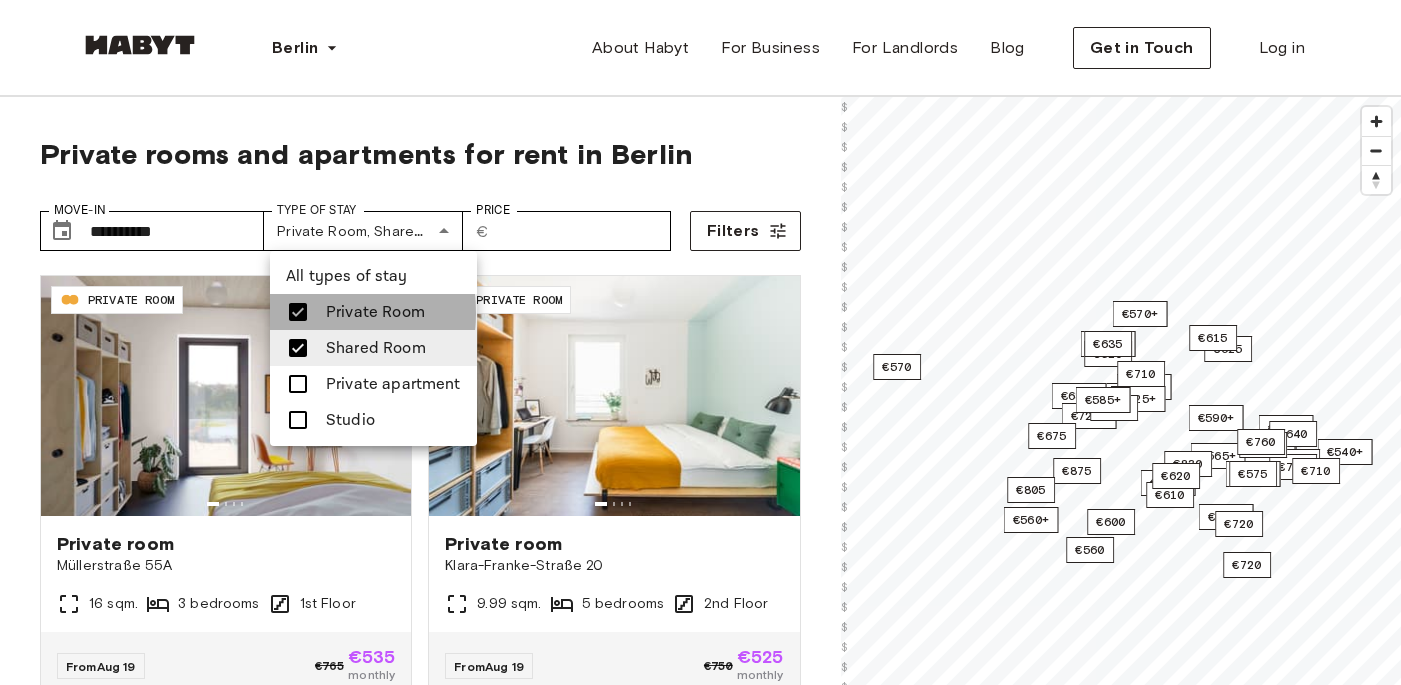 click at bounding box center [298, 312] 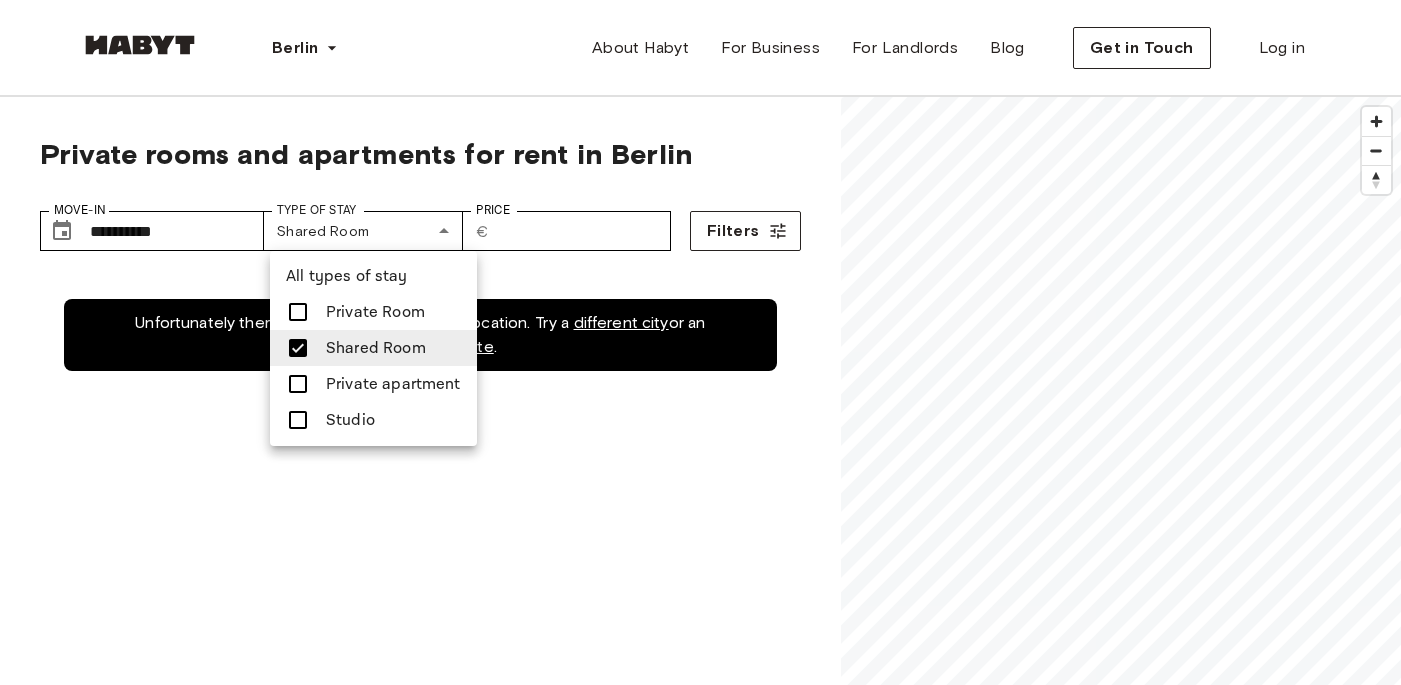 click at bounding box center (700, 342) 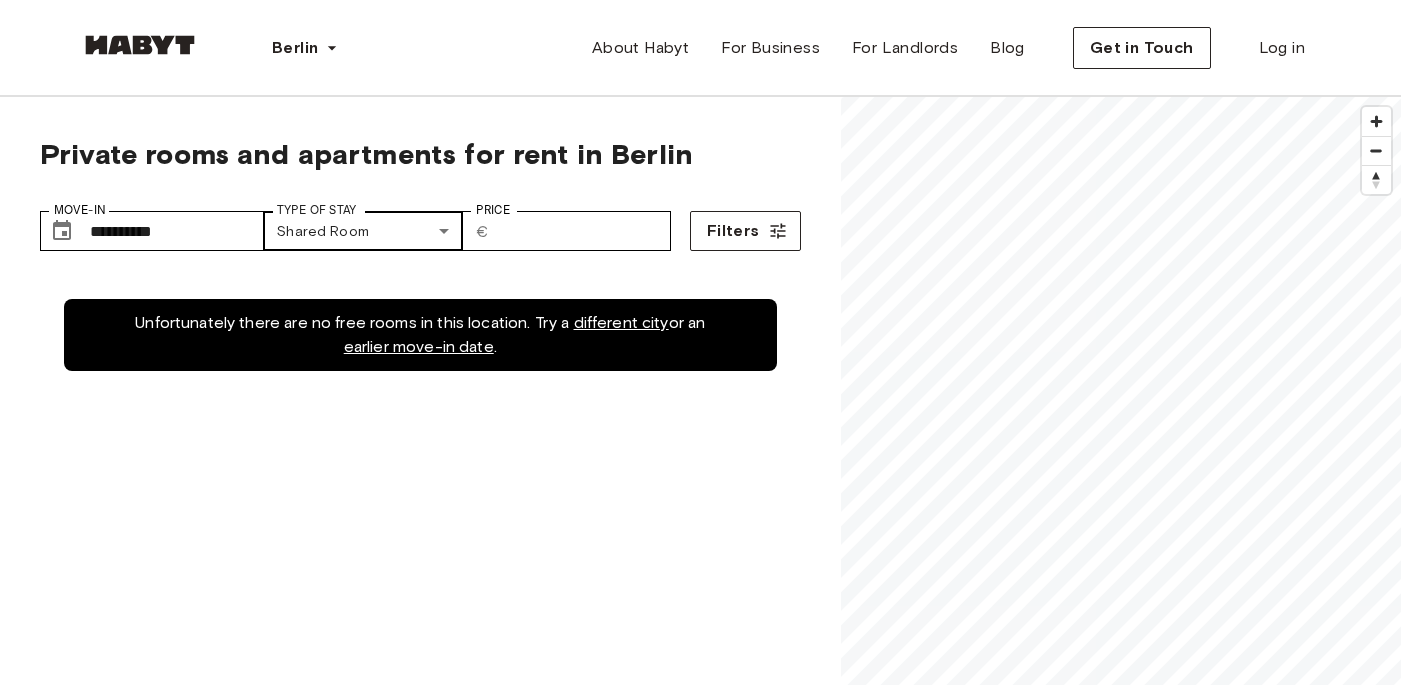 click on "**********" at bounding box center [700, 2384] 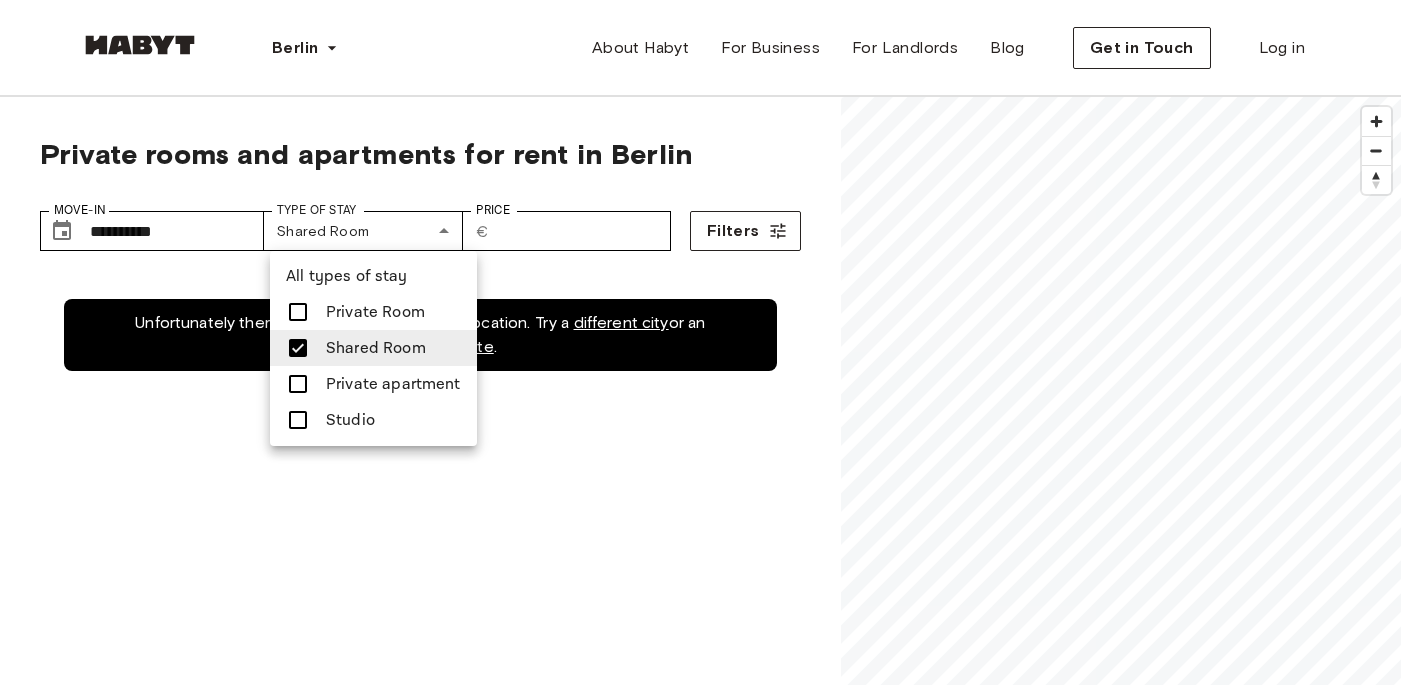 click on "Private Room" at bounding box center (375, 312) 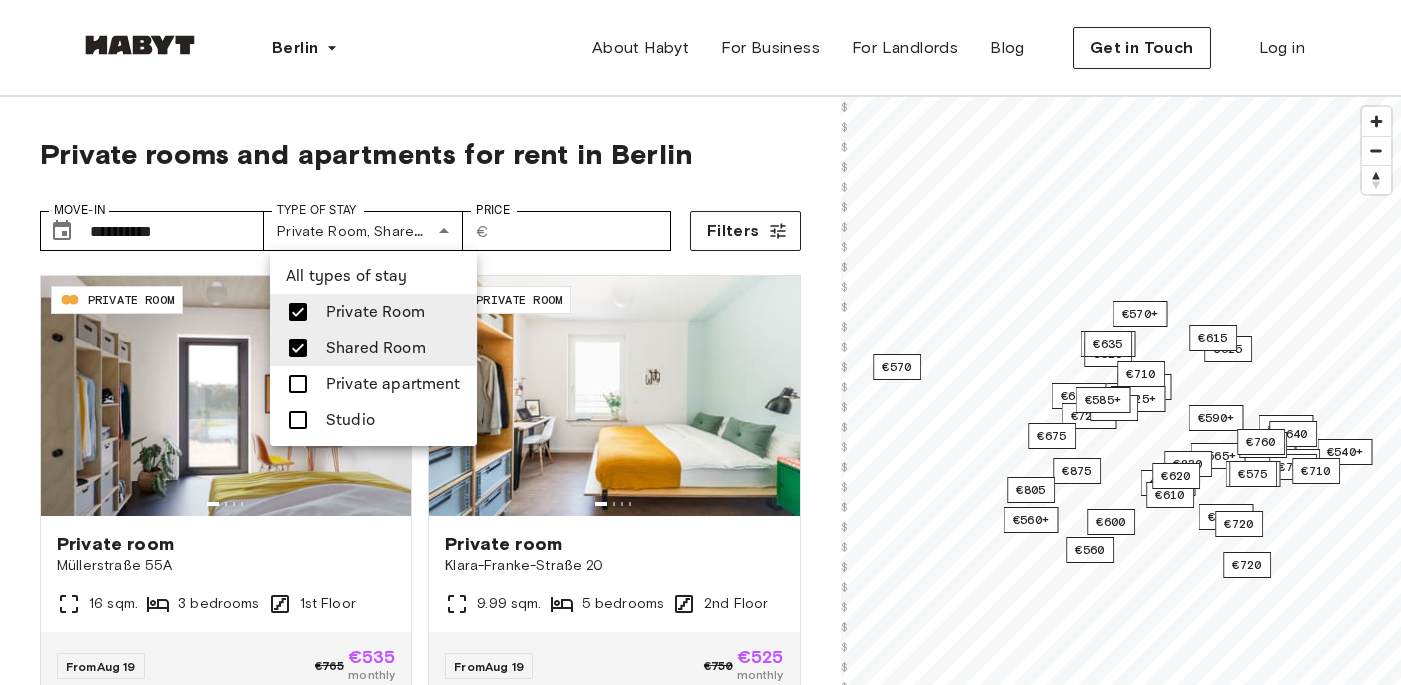 click at bounding box center [700, 342] 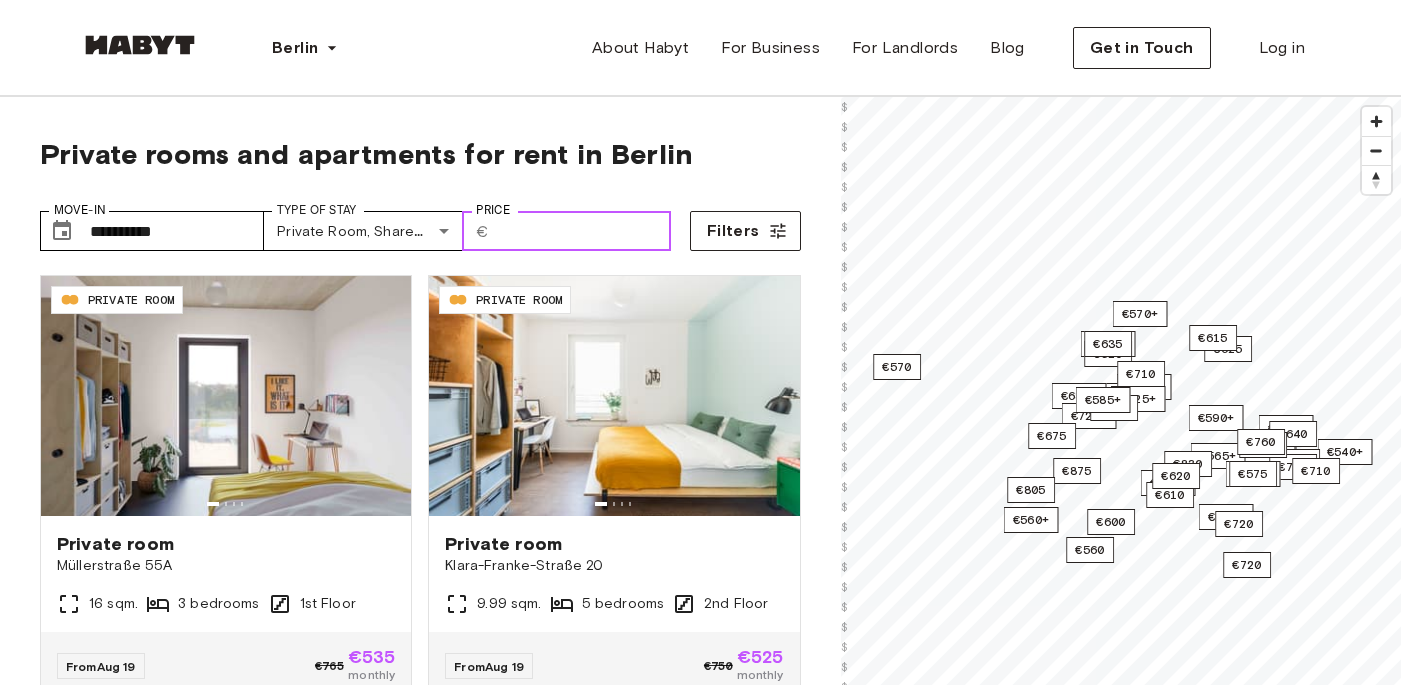 click on "Price" at bounding box center (584, 231) 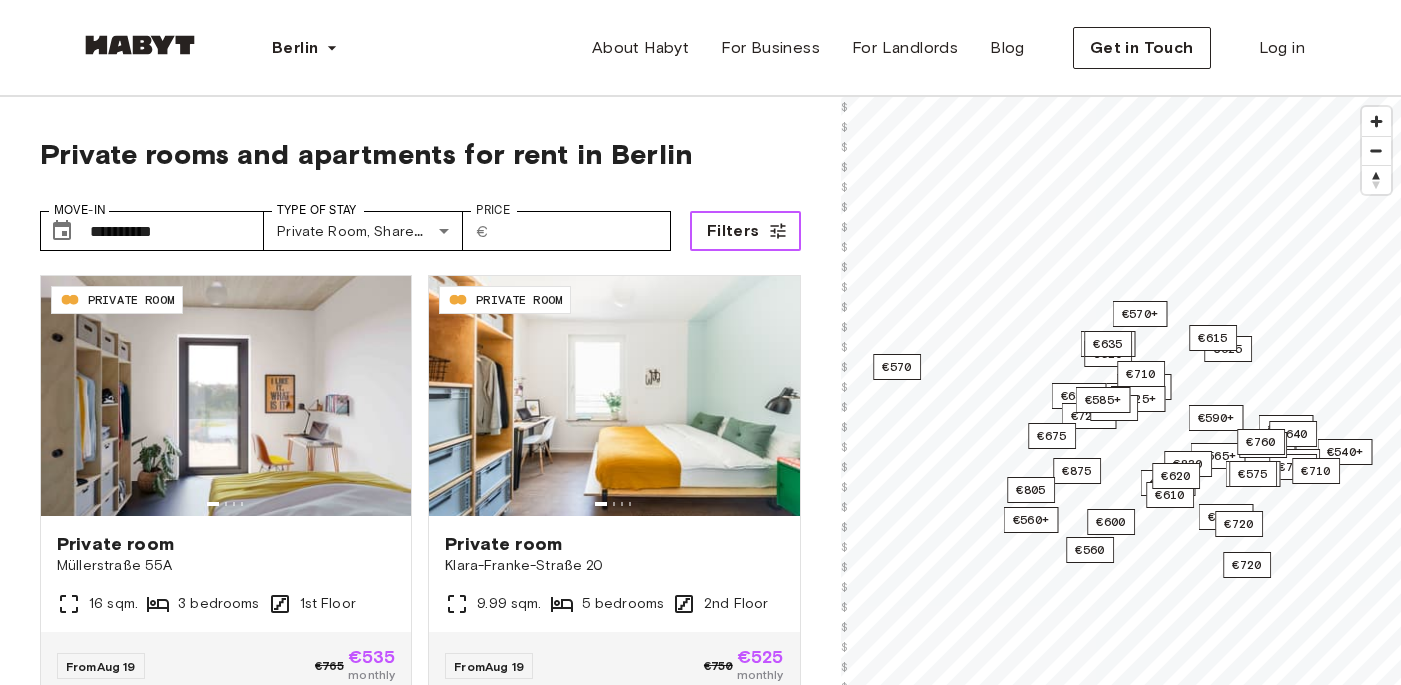 click on "Filters" at bounding box center (733, 231) 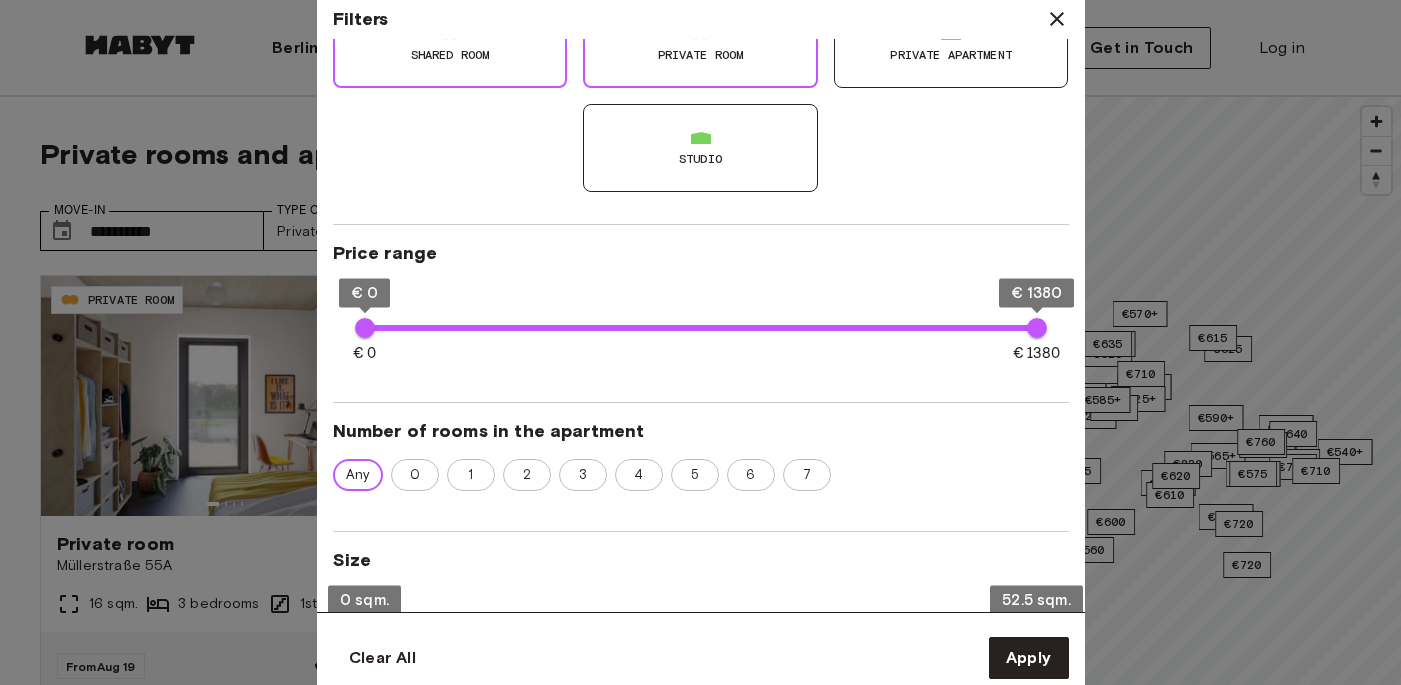 scroll, scrollTop: 228, scrollLeft: 0, axis: vertical 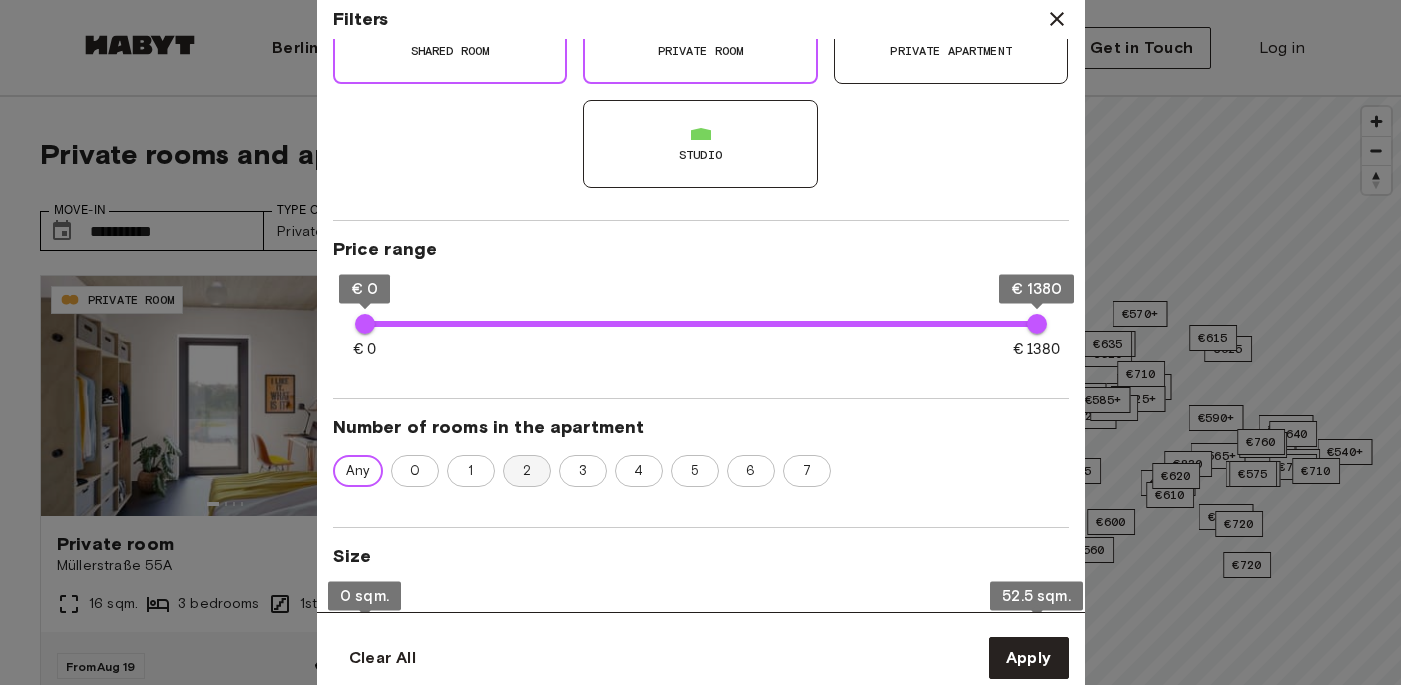 click on "2" at bounding box center [527, 471] 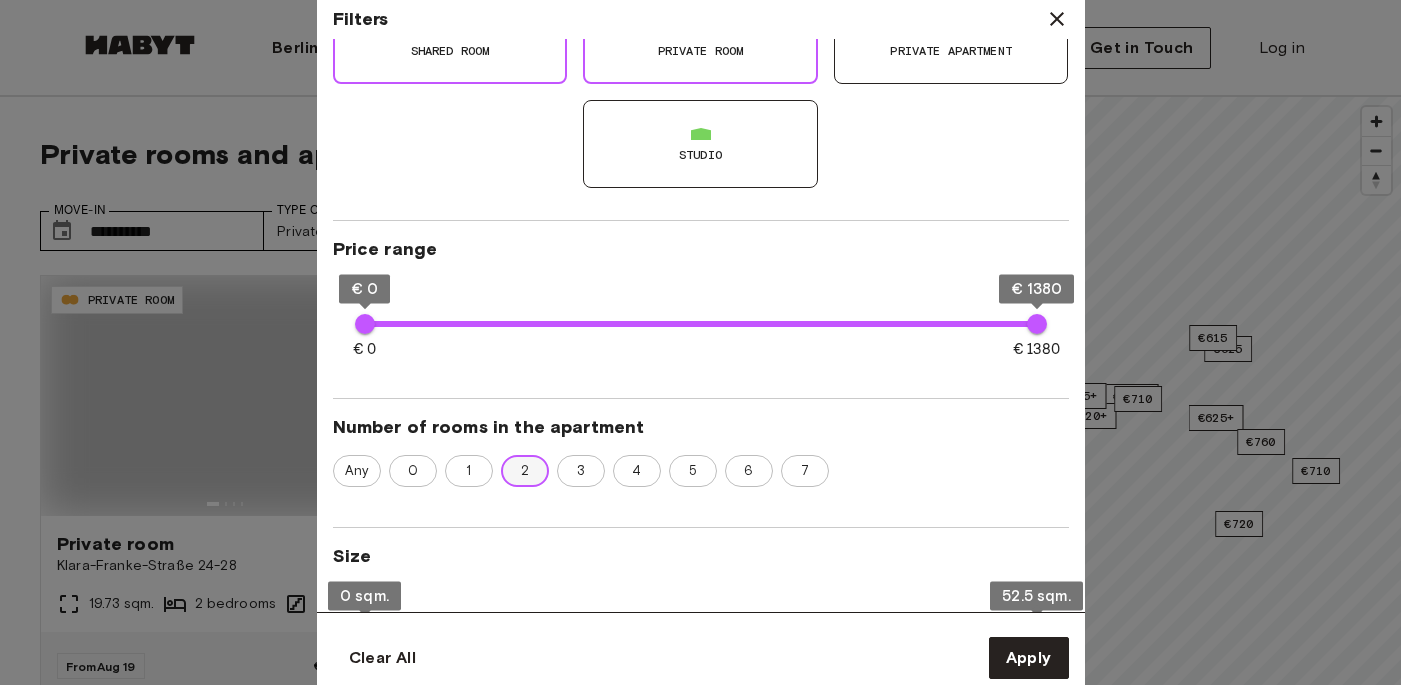 type on "**" 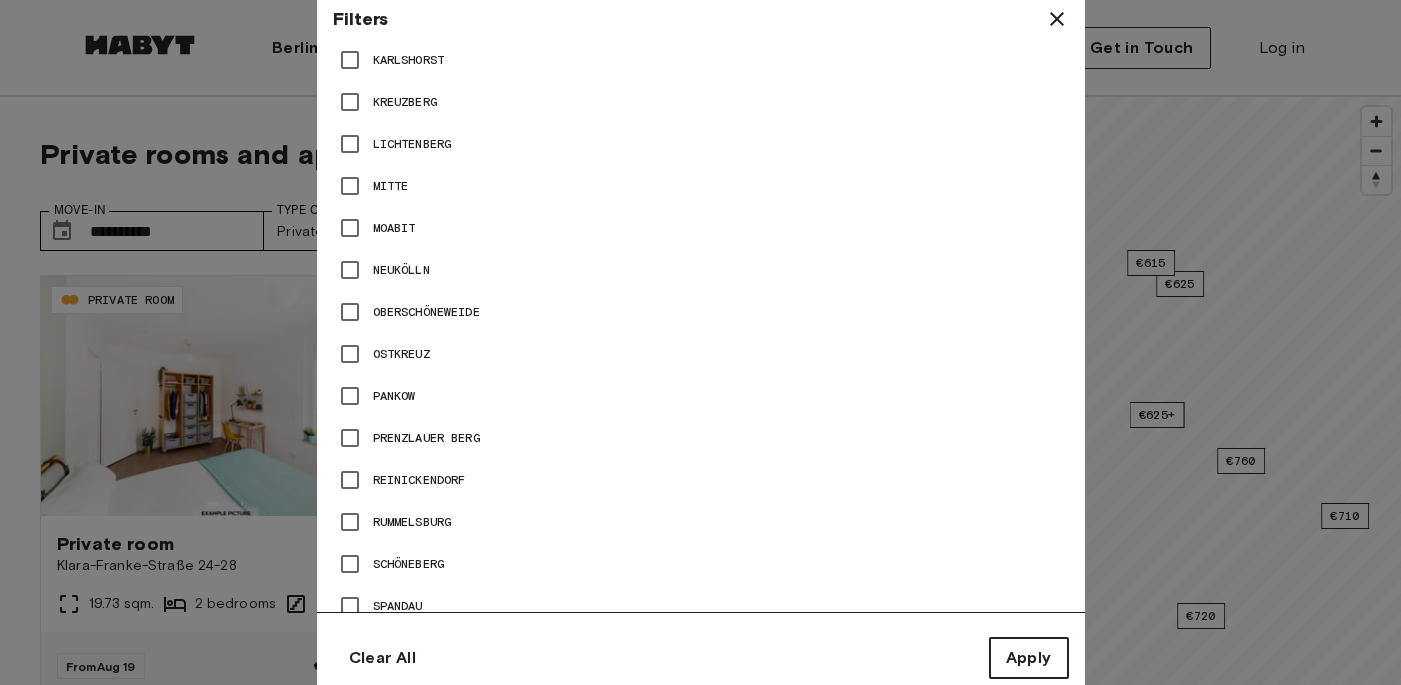 scroll, scrollTop: 1095, scrollLeft: 0, axis: vertical 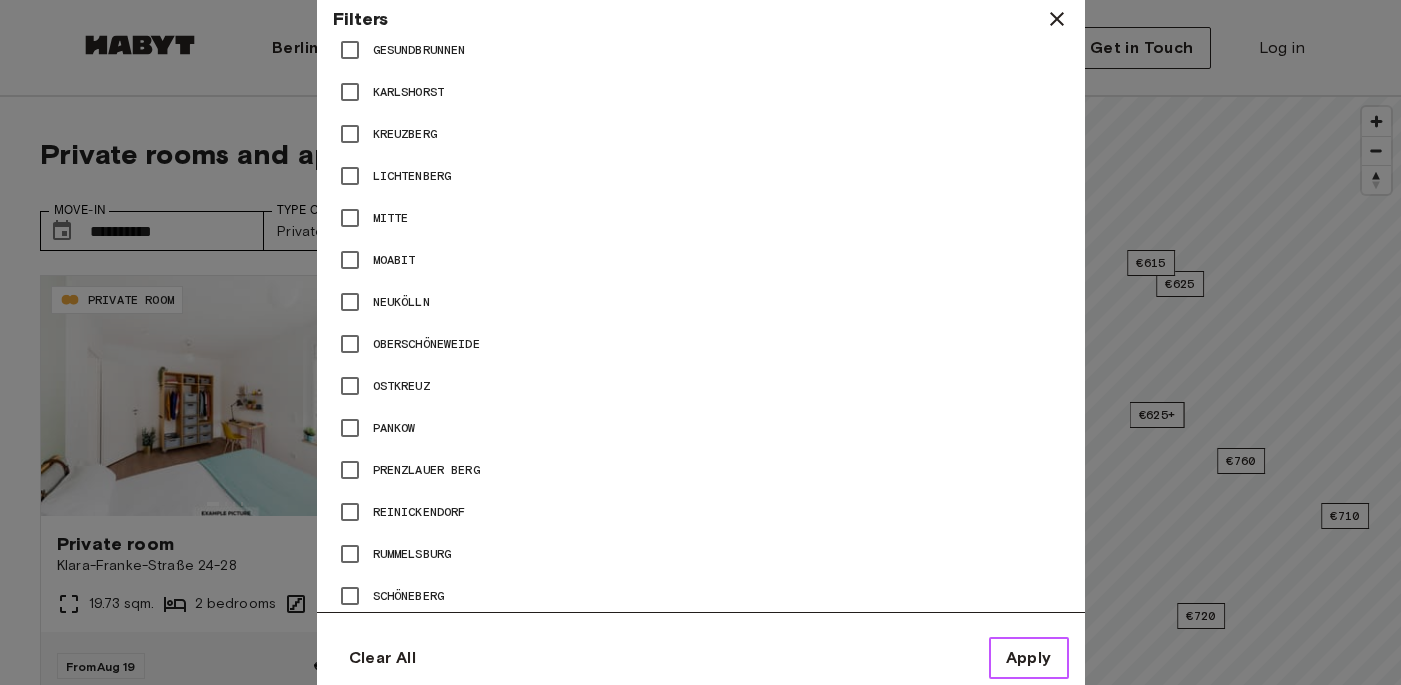 click on "Apply" at bounding box center (1029, 658) 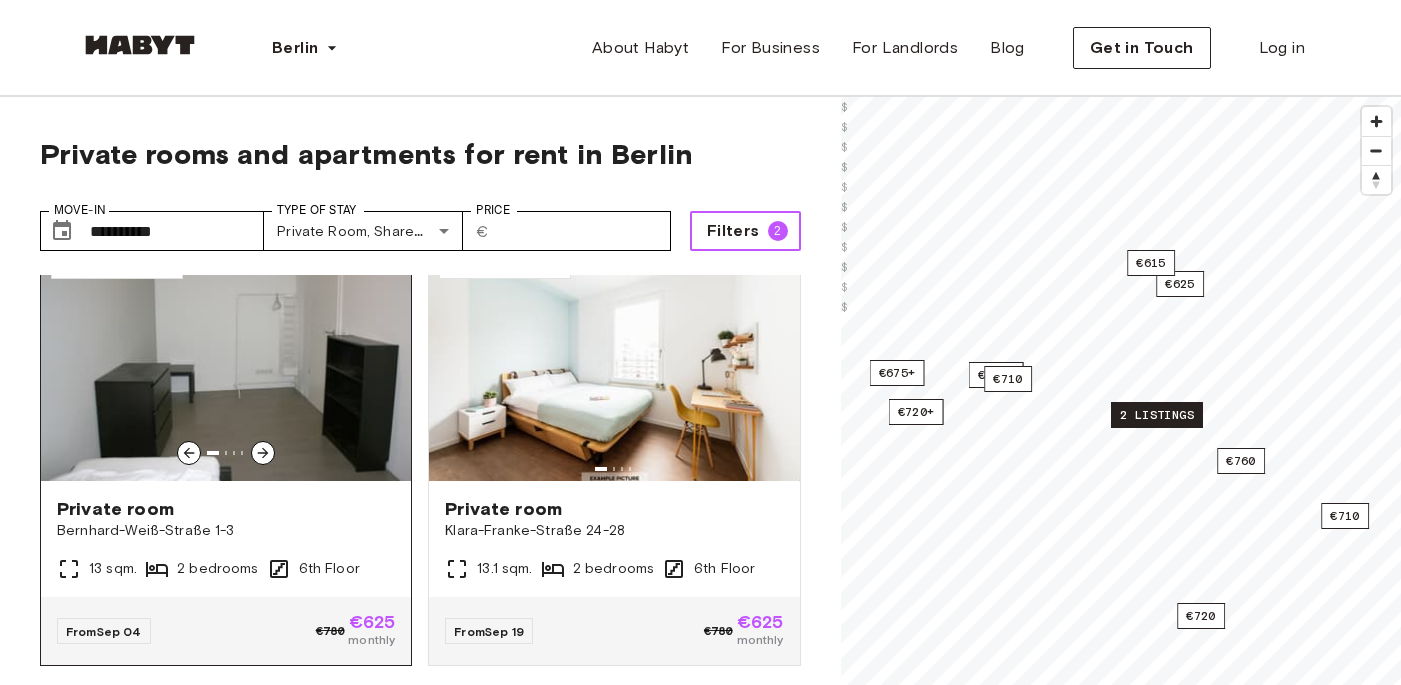 scroll, scrollTop: 490, scrollLeft: 0, axis: vertical 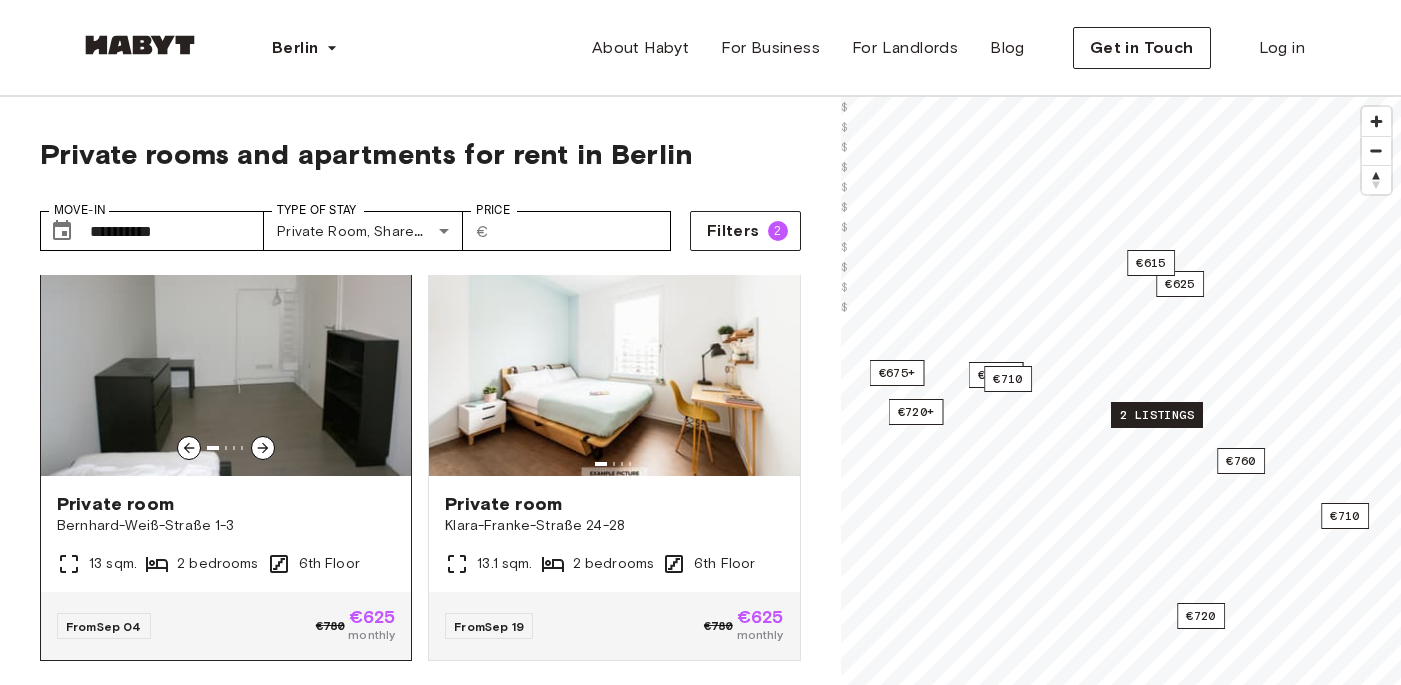 click 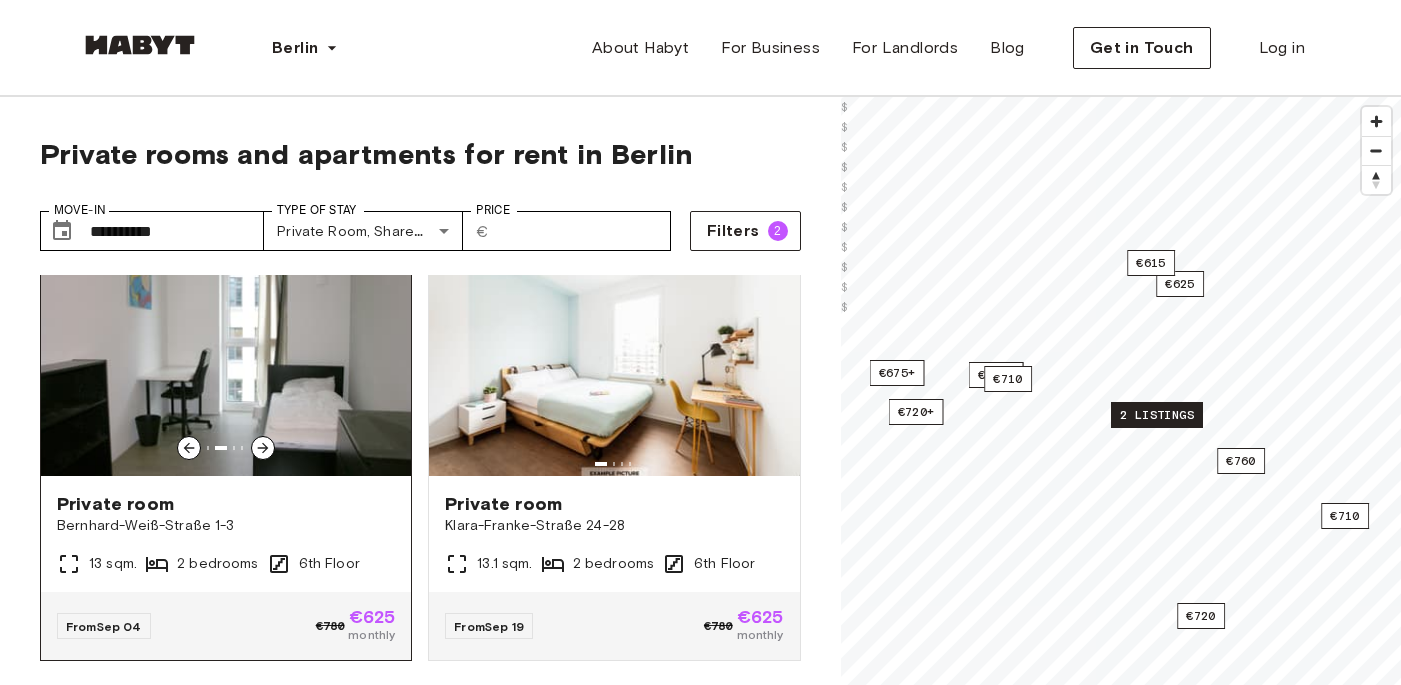 click 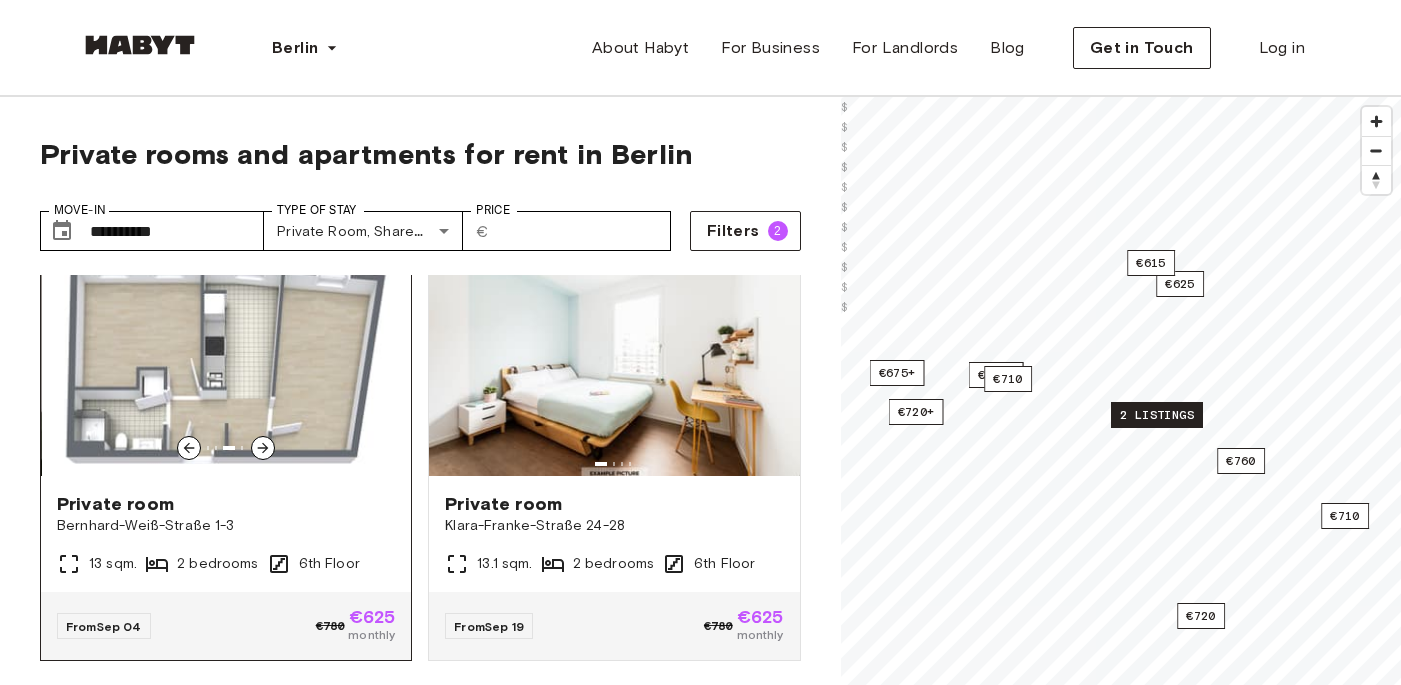 click 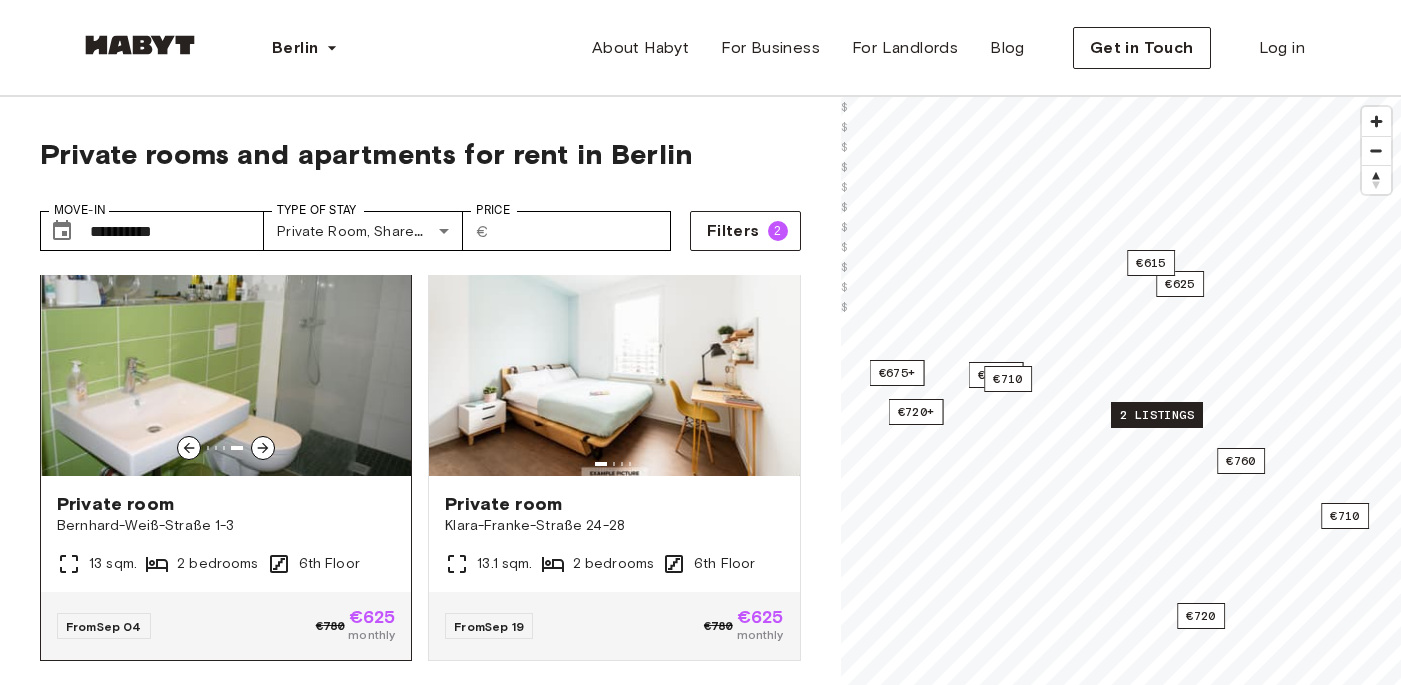 click 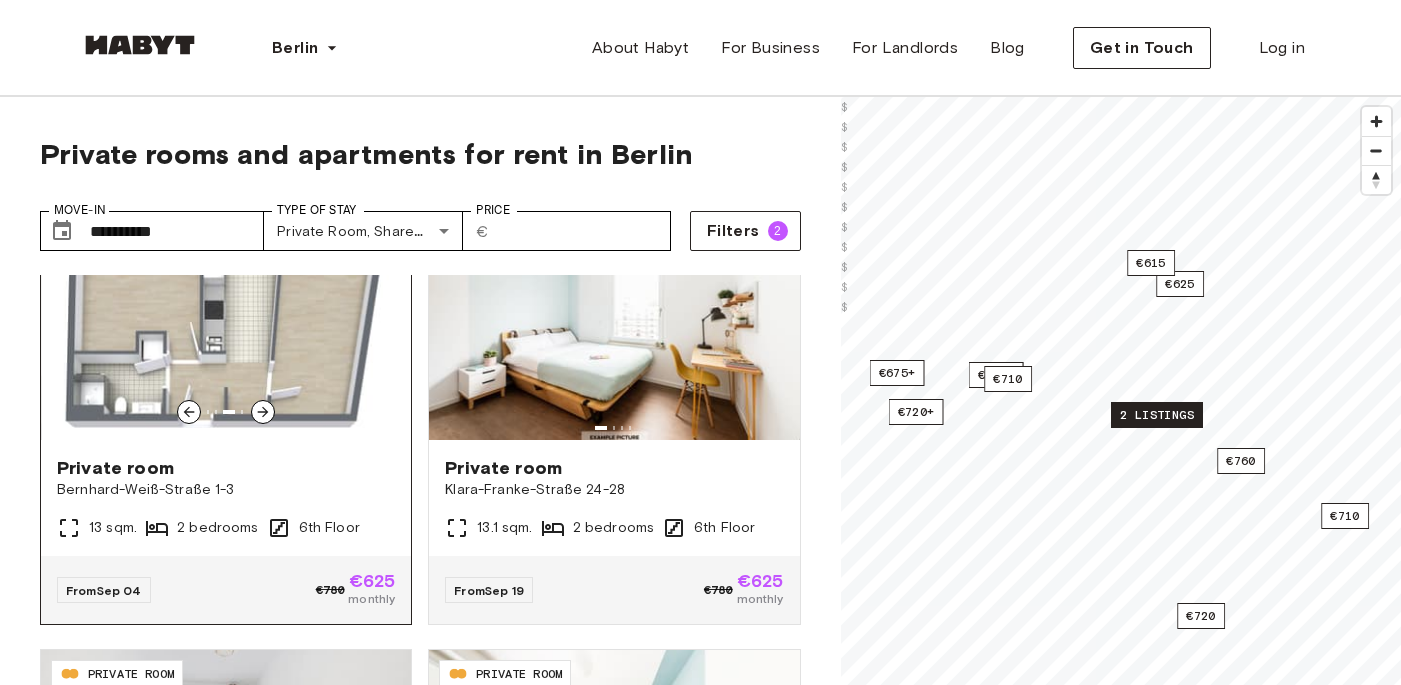 scroll, scrollTop: 527, scrollLeft: 0, axis: vertical 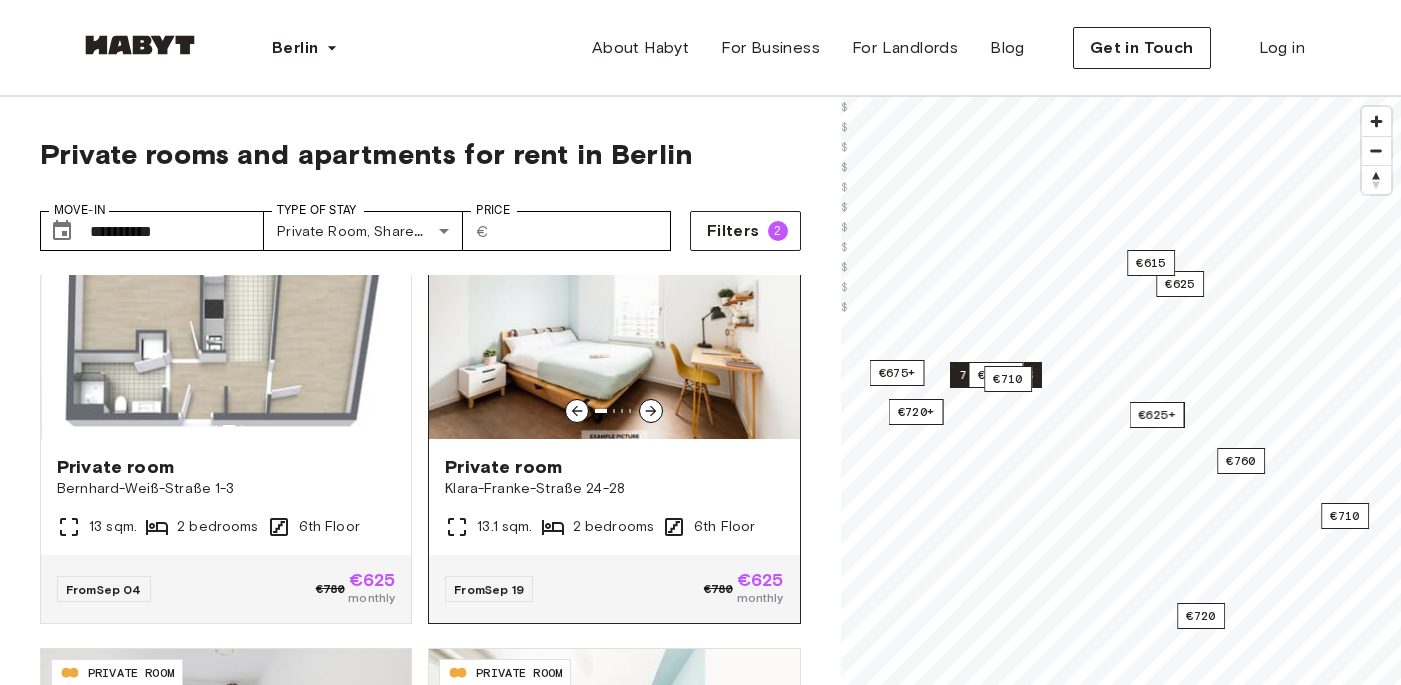 click 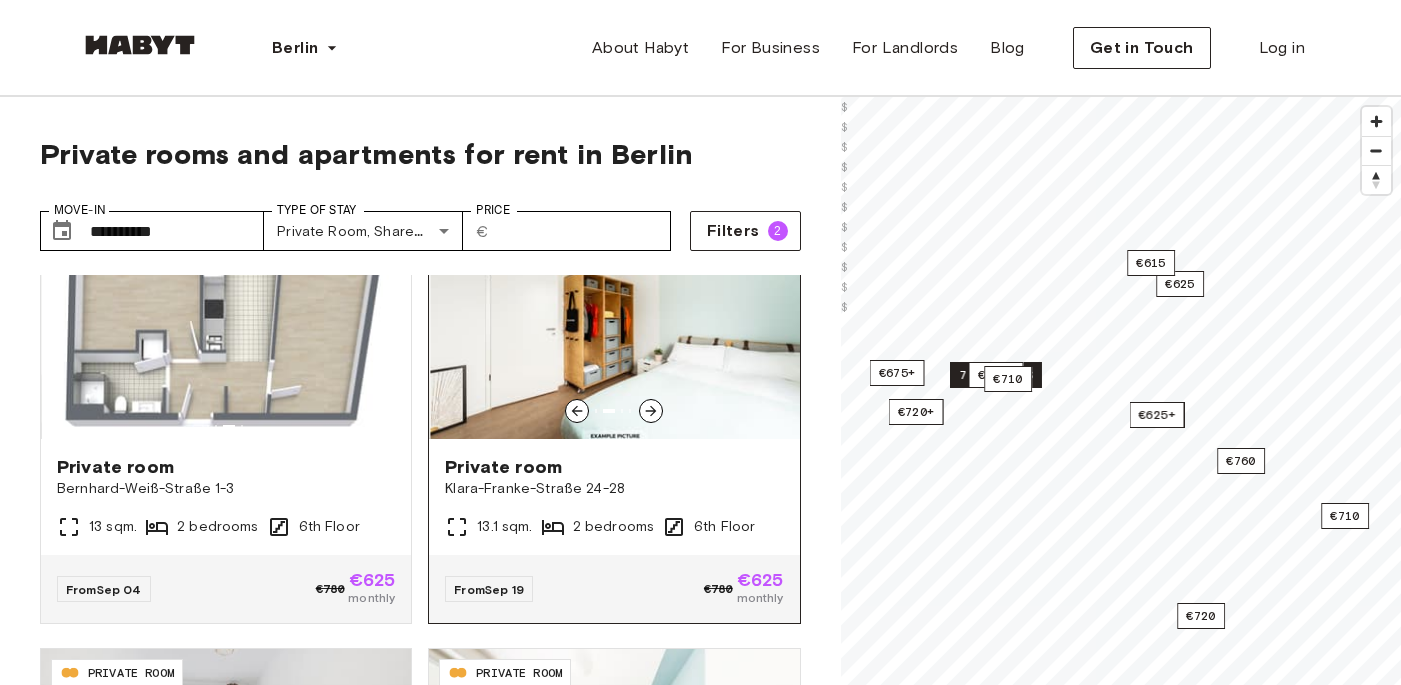click 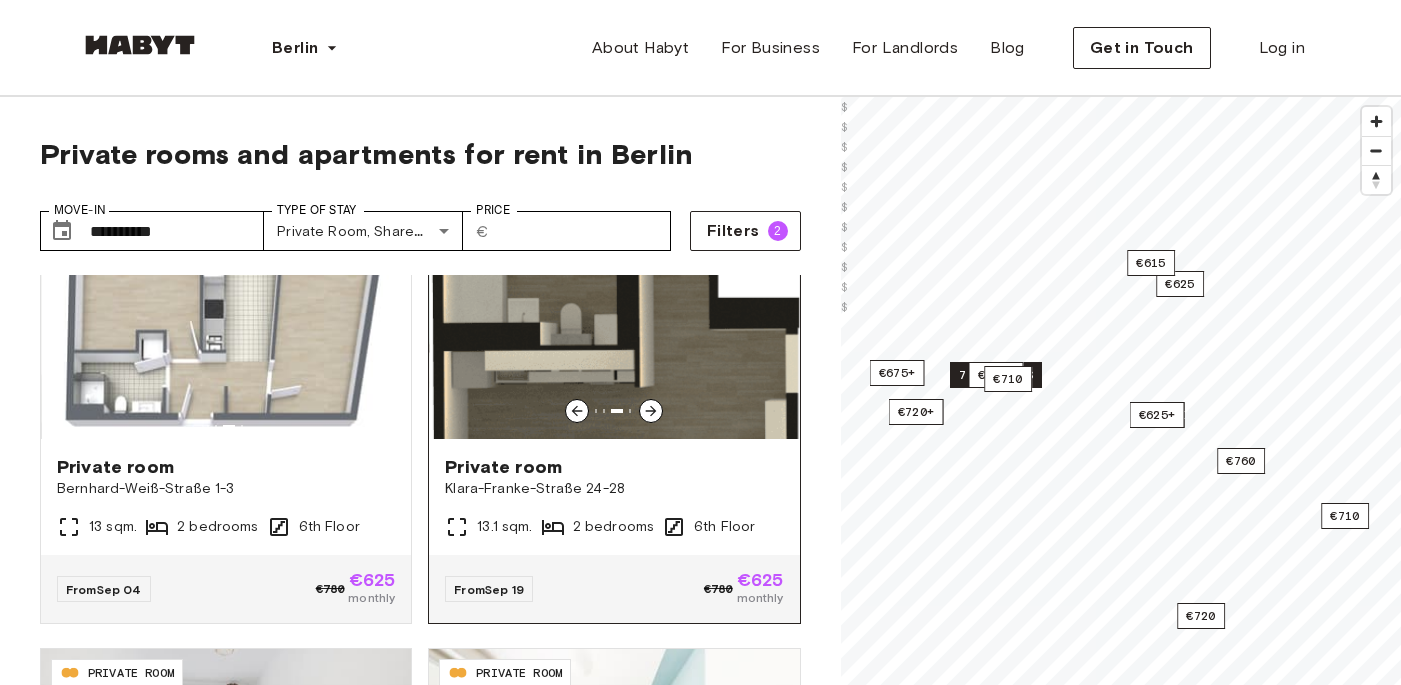 click 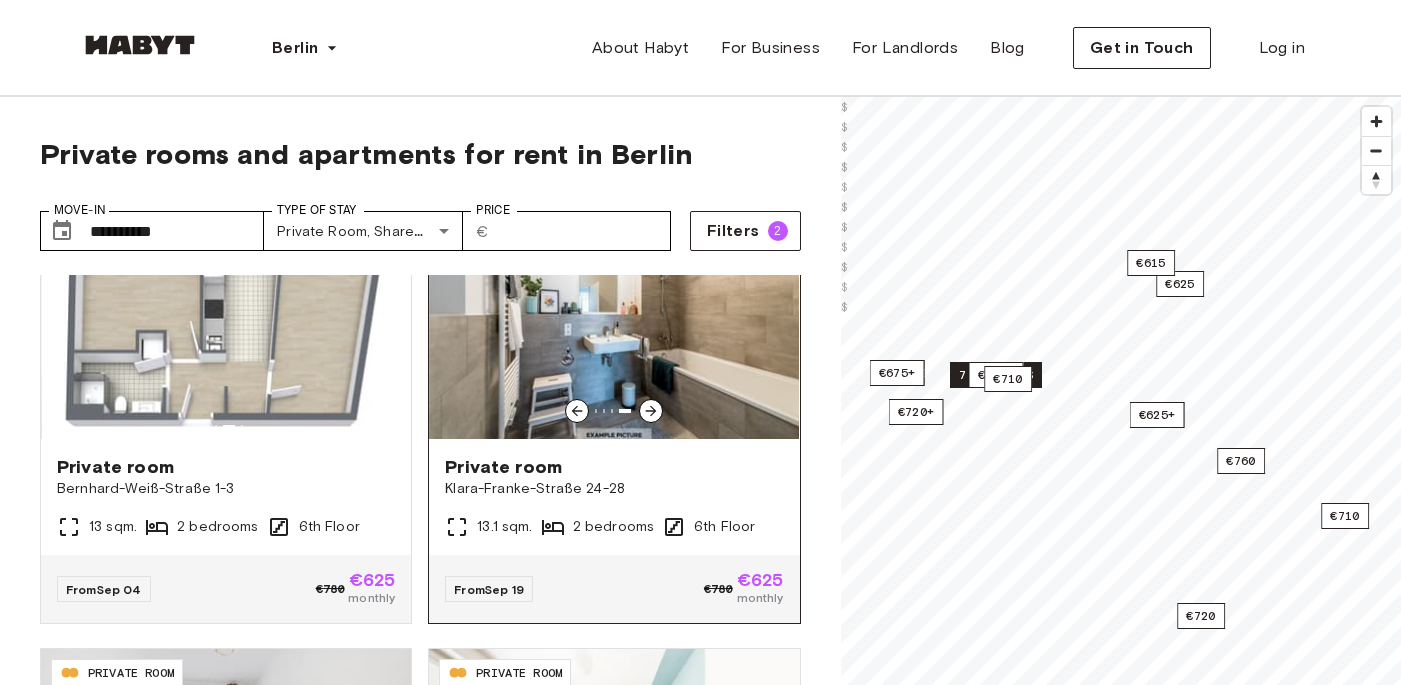 click at bounding box center [614, 319] 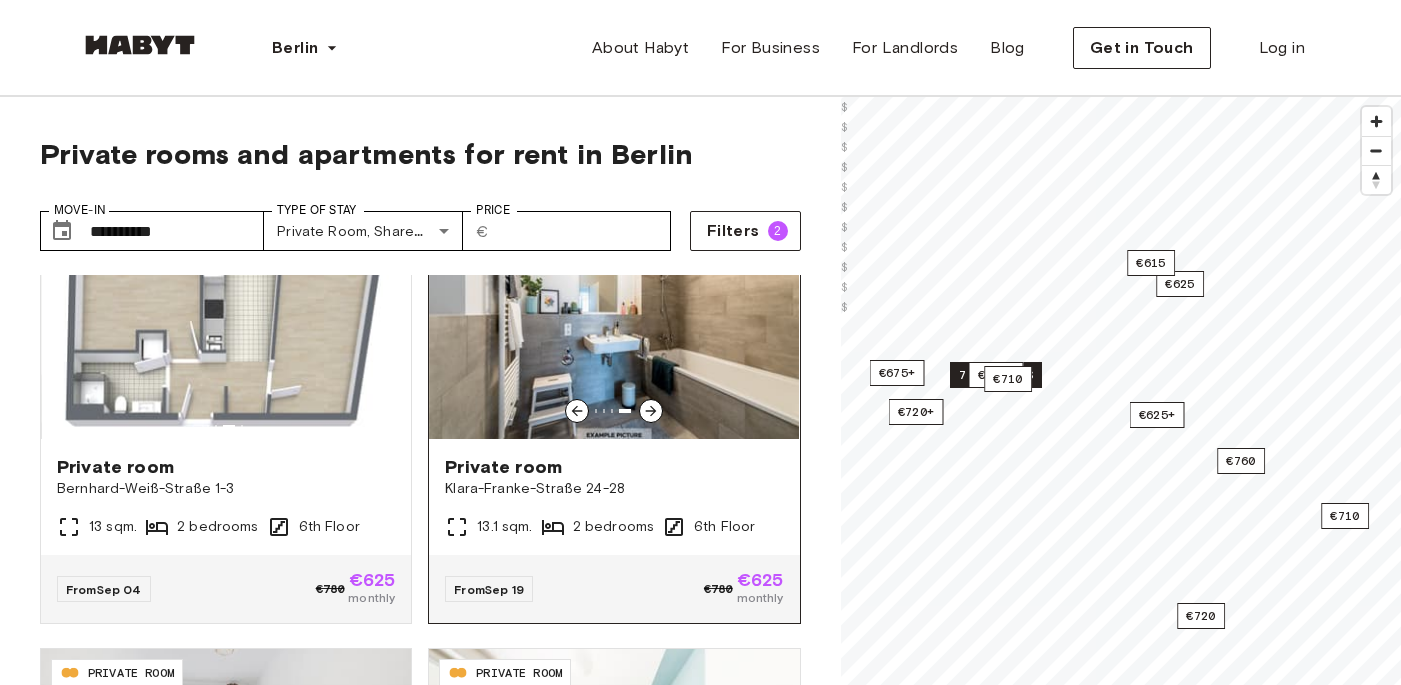 click at bounding box center [614, 319] 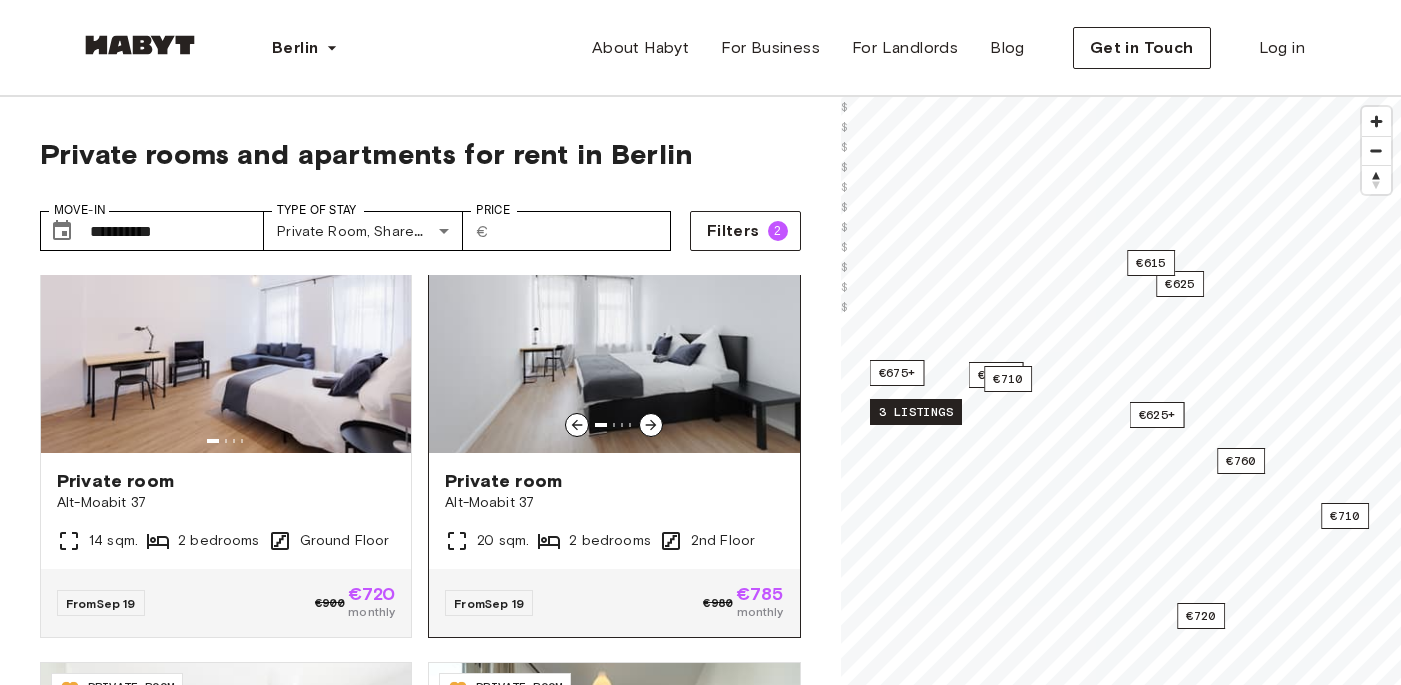 scroll, scrollTop: 1418, scrollLeft: 0, axis: vertical 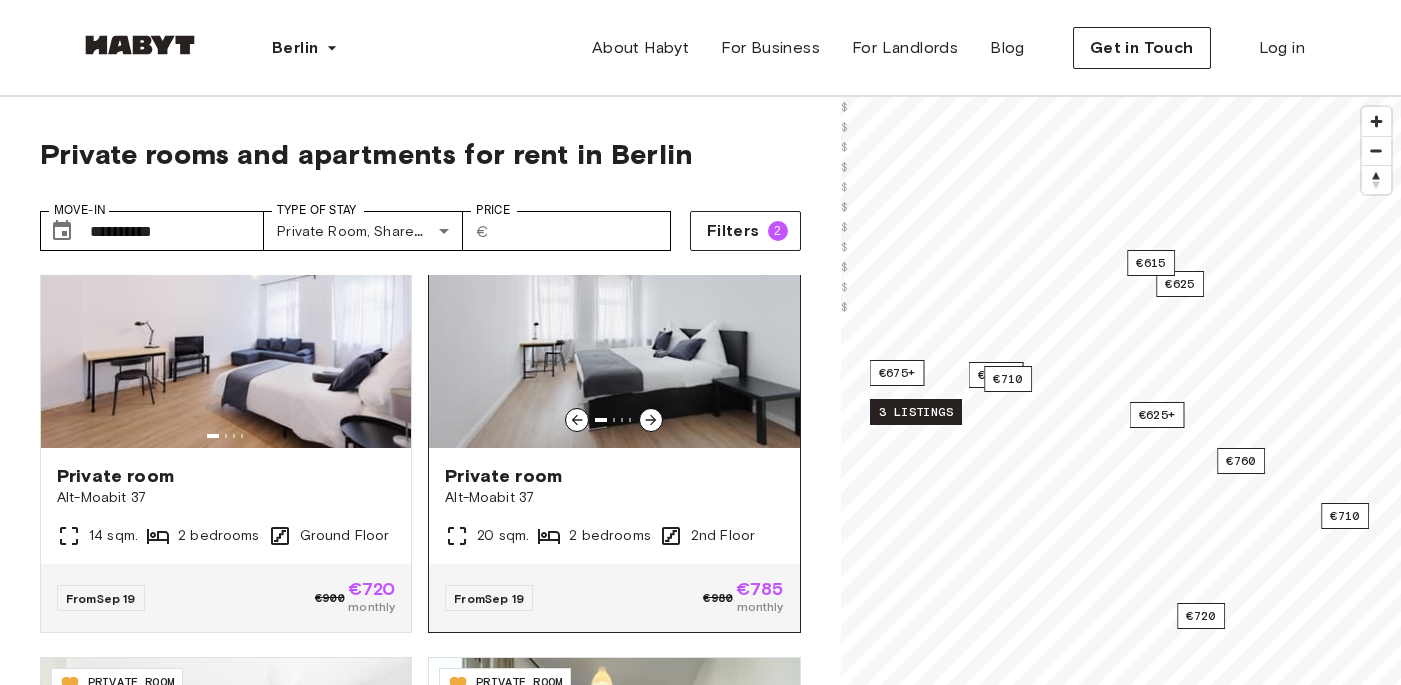 click at bounding box center (614, 328) 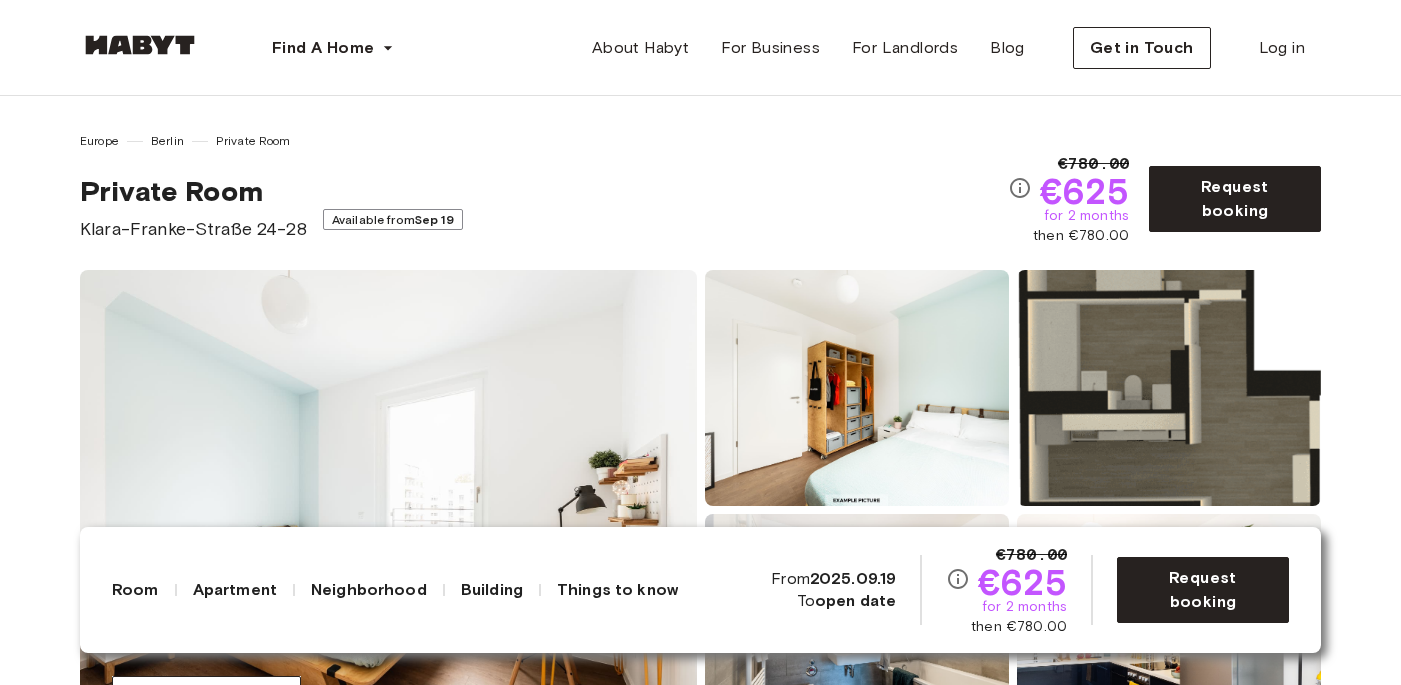 scroll, scrollTop: 0, scrollLeft: 0, axis: both 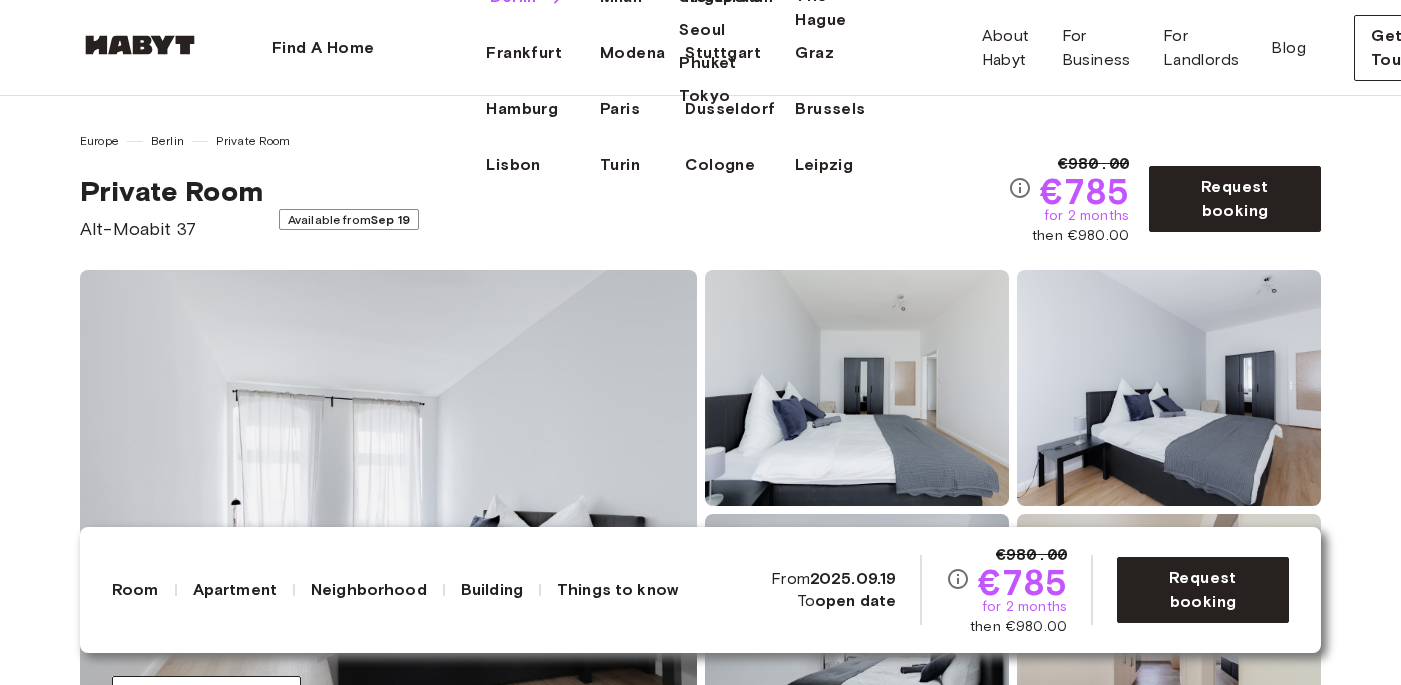 click on "Berlin" at bounding box center [513, -3] 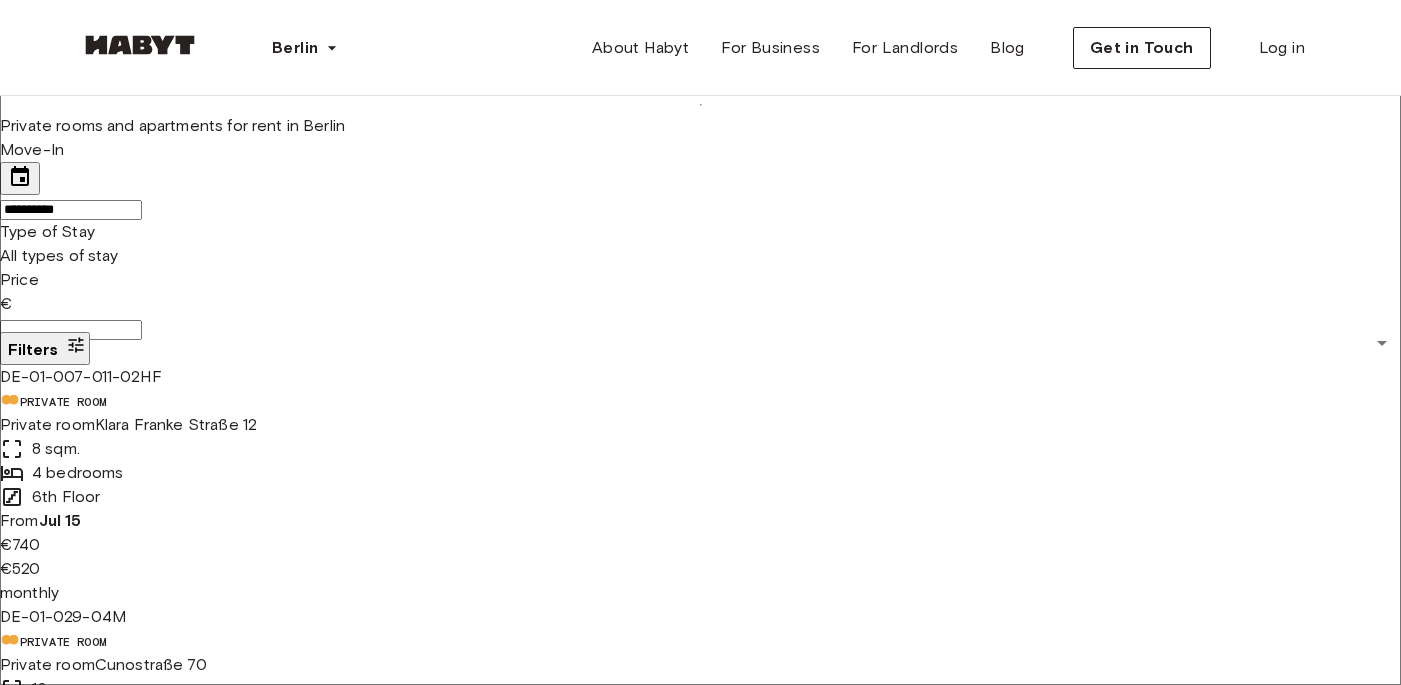 click on "**********" at bounding box center (71, 210) 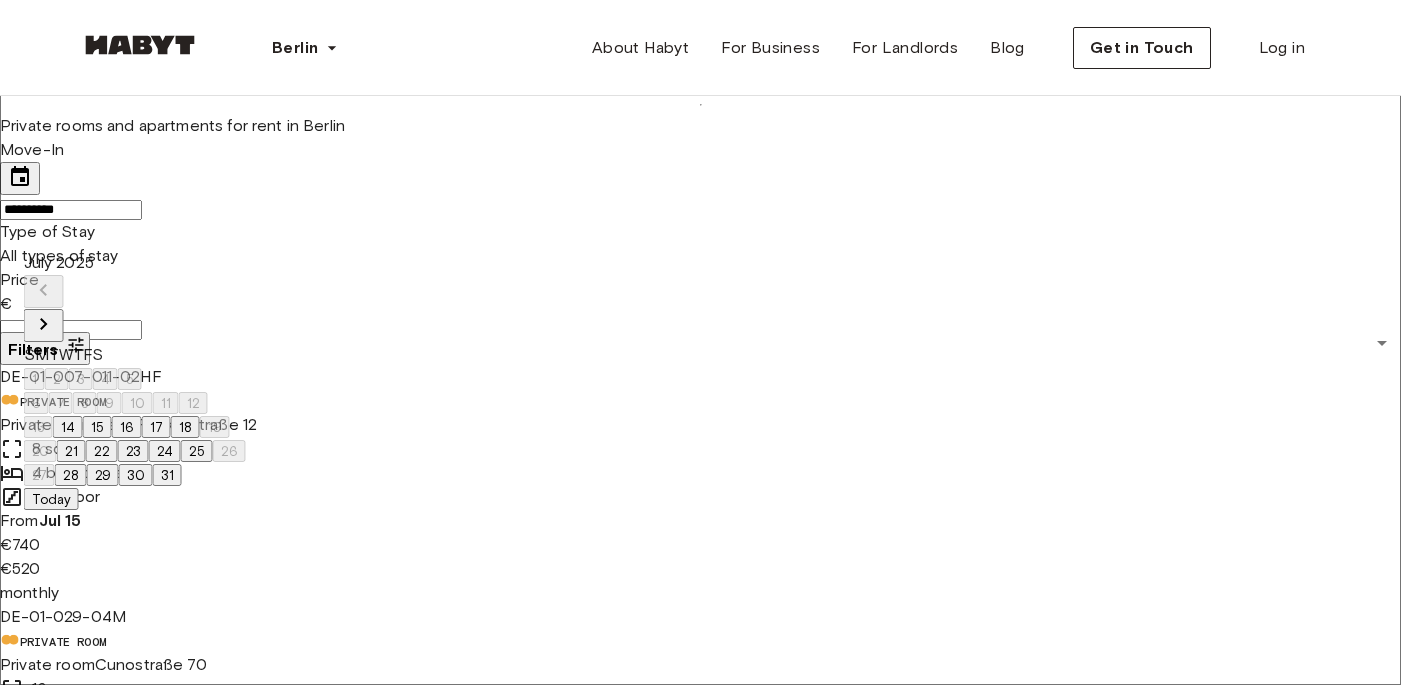 click 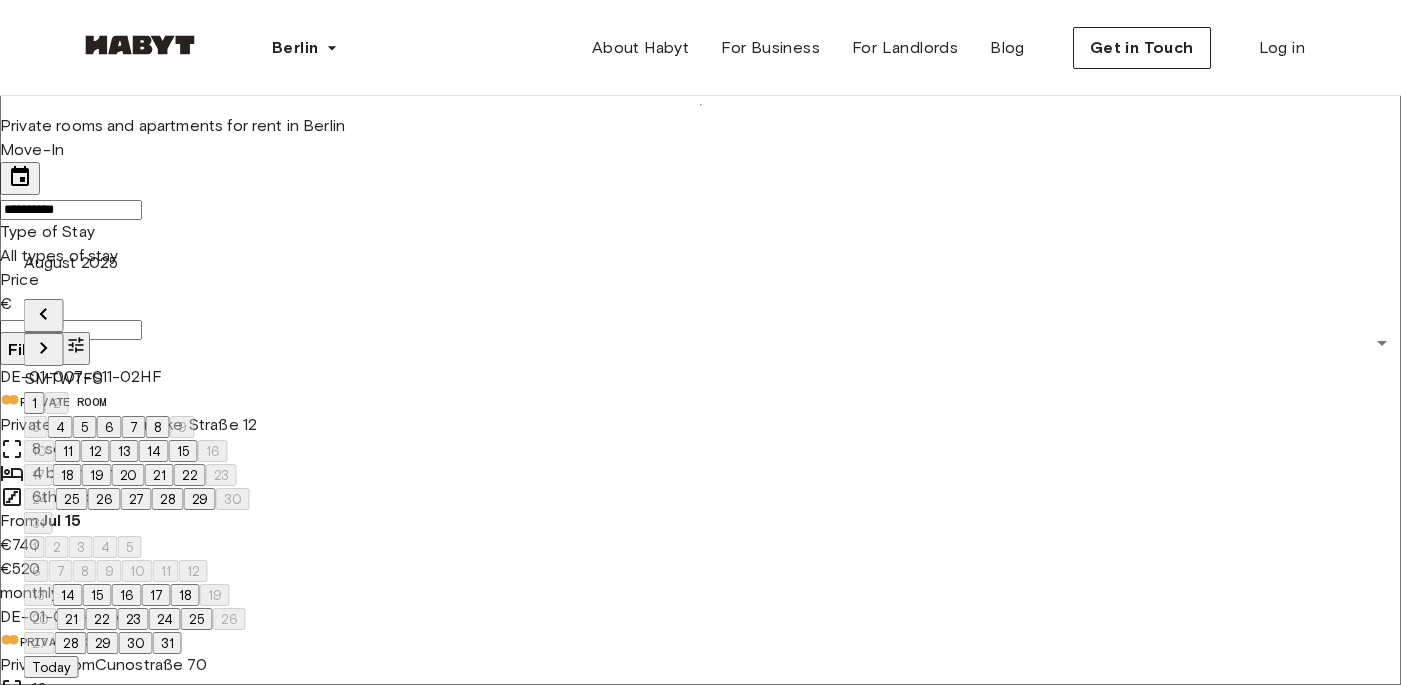 click 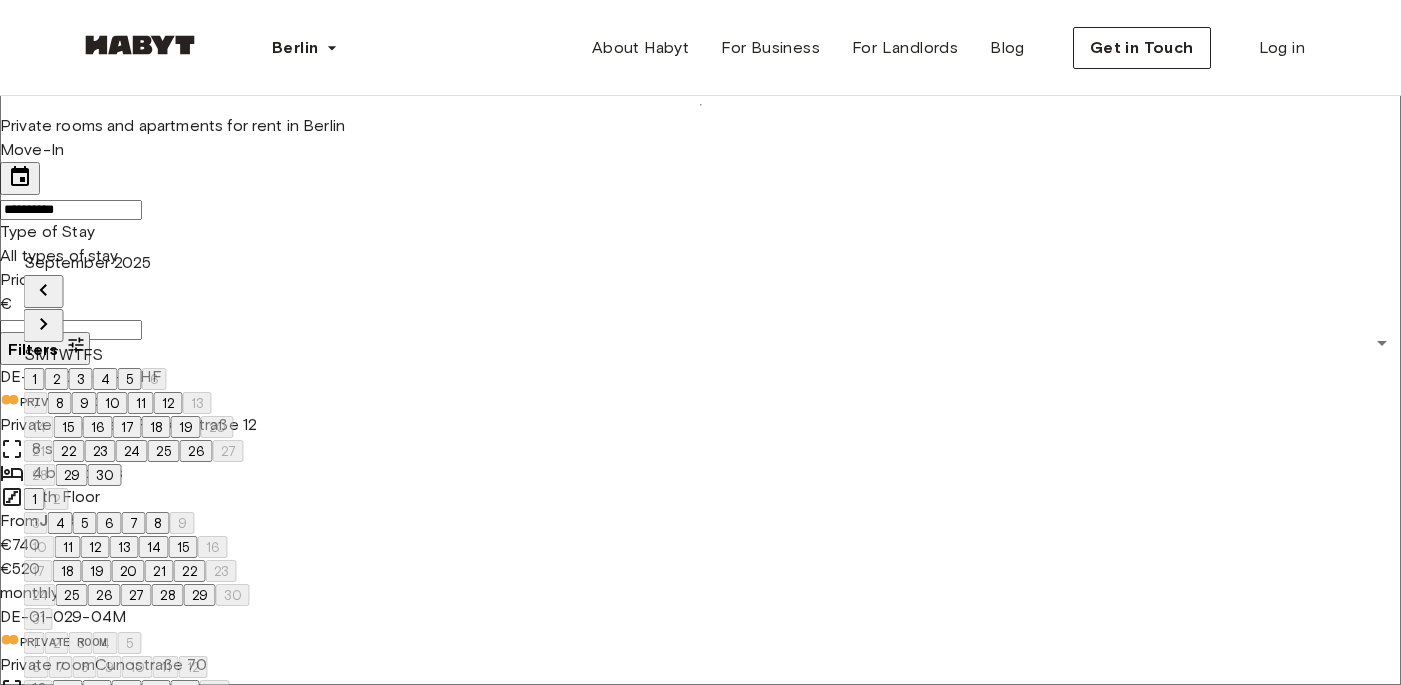 click 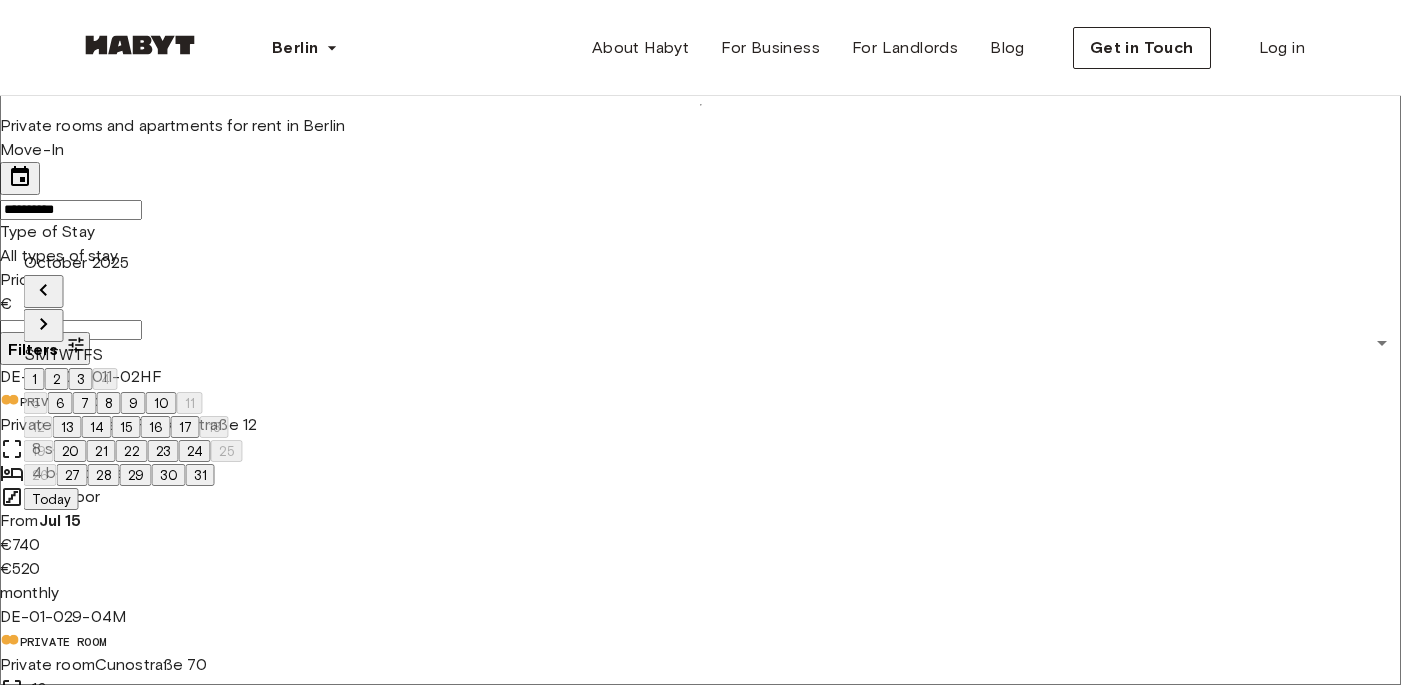click 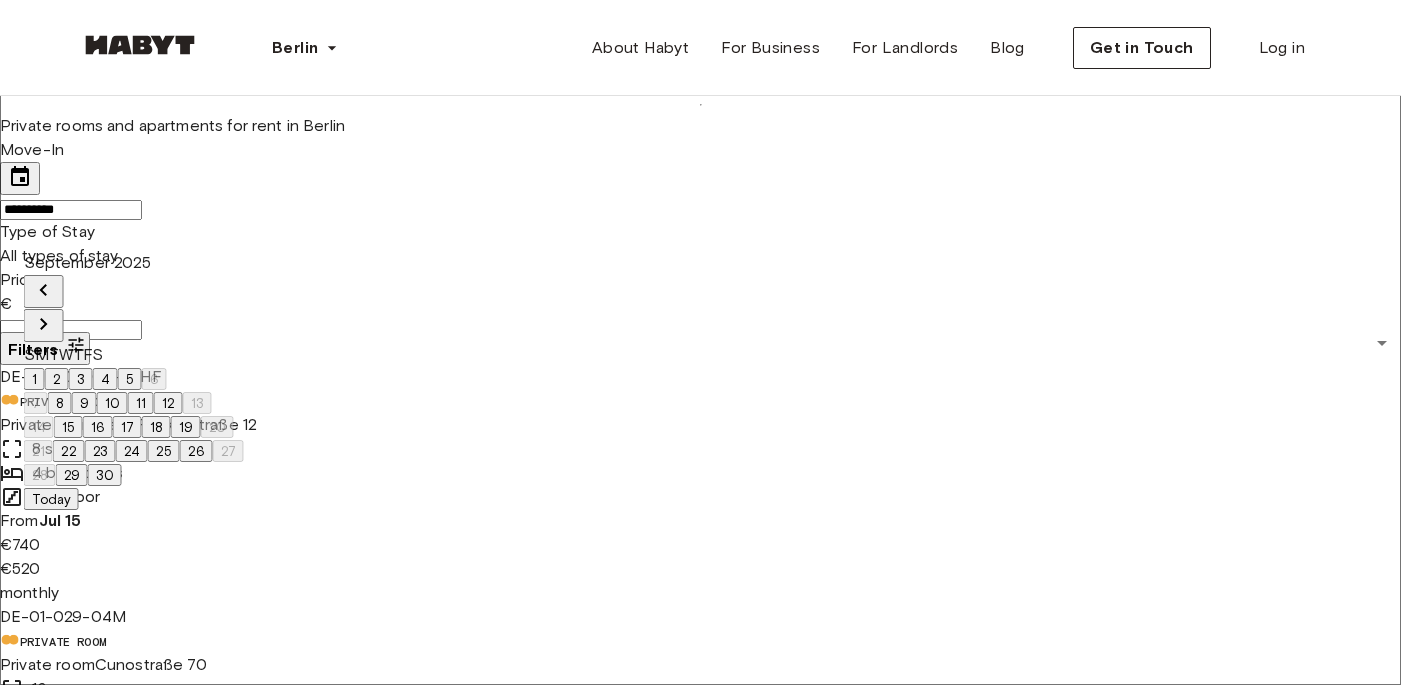click on "1" at bounding box center [34, 379] 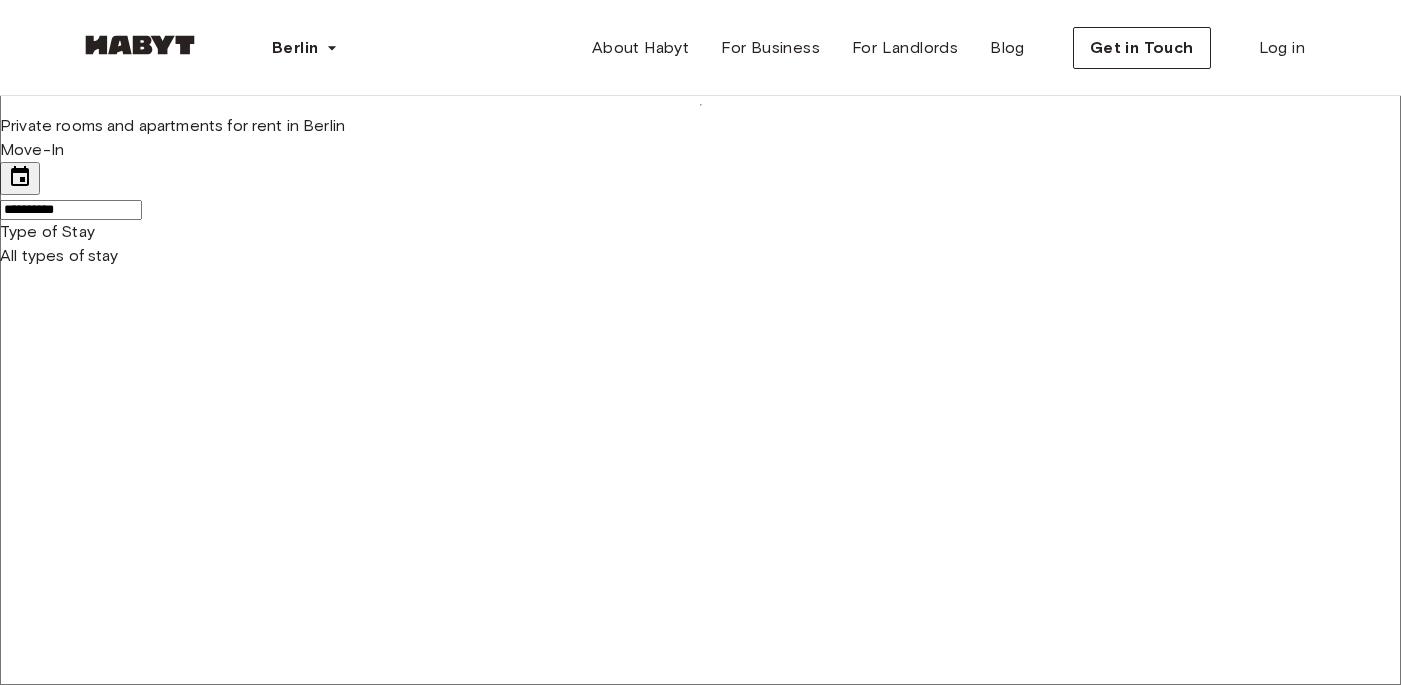 click on "Berlin Europe Amsterdam Berlin Frankfurt Hamburg Lisbon Madrid Milan Modena Paris Turin Munich Rotterdam Stuttgart Dusseldorf Cologne Zurich The Hague Graz Brussels Leipzig Asia Hong Kong Singapore Seoul Phuket Tokyo About Habyt For Business For Landlords Blog Get in Touch Log in Private rooms and apartments for rent in Berlin Move-In ​ [CREDIT CARD] Move-In Type of Stay All types of stay Type of Stay Price ​ € Price Filters DE-01-07-019-01Q PRIVATE ROOM Private room Müllerstraße 55A 16 sqm. 3 bedrooms 1st Floor From  Aug 19 €765 €535 monthly DE-01-08-008-03Q PRIVATE ROOM Private room Klara-Franke-Straße 20 9.99 sqm. 5 bedrooms 2nd Floor From  Aug 19 €750 €525 monthly DE-01-192-01M PRIVATE ROOM Private room Togostraße 75 9 sqm. 4 bedrooms Ground Floor From  Aug 19 €740 €520 monthly DE-01-482-107-01 STUDIO Studio Fischerstraße 11 28.01 sqm. 1 bedrooms 1st Floor From  Aug 19 €1,250 €860 monthly DE-01-004-04Q PRIVATE ROOM Private room Stromstraße 36 10 sqm. 5 bedrooms 2nd Floor From" at bounding box center [700, 6071] 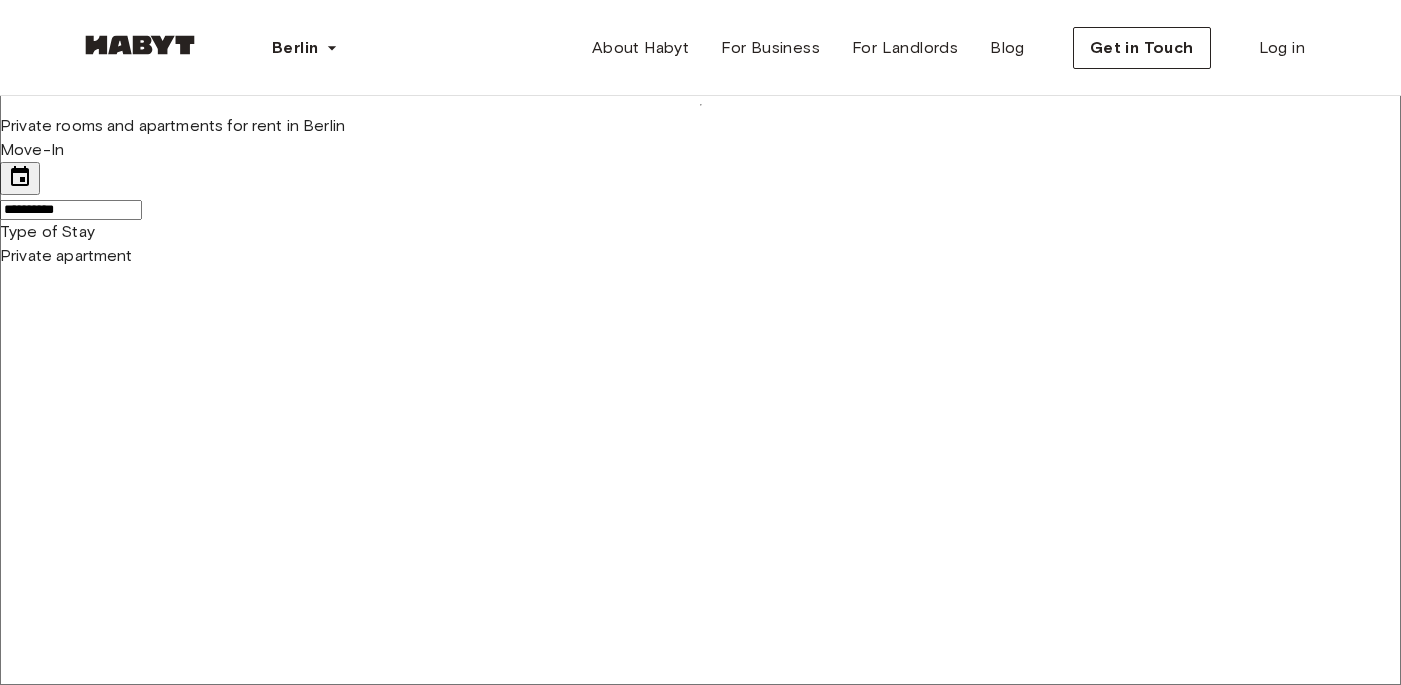 click on "Private Room" at bounding box center [720, 5855] 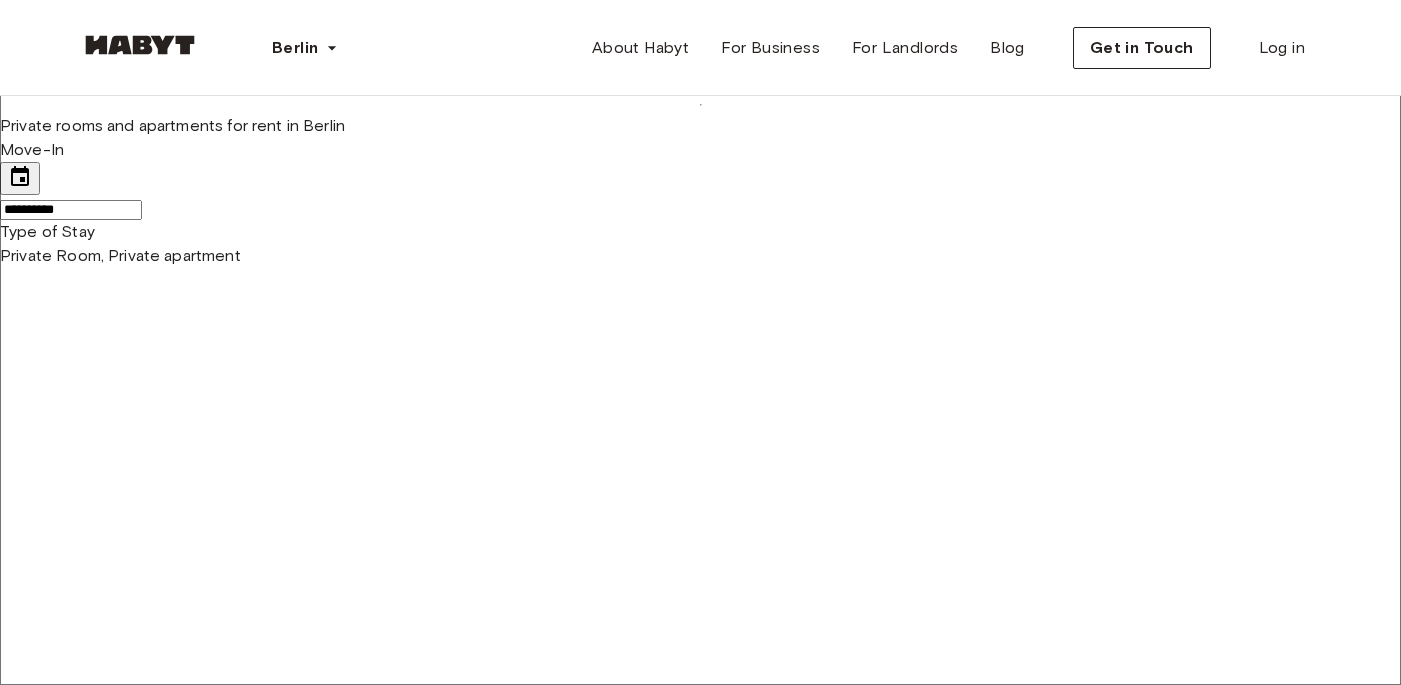 type on "**********" 